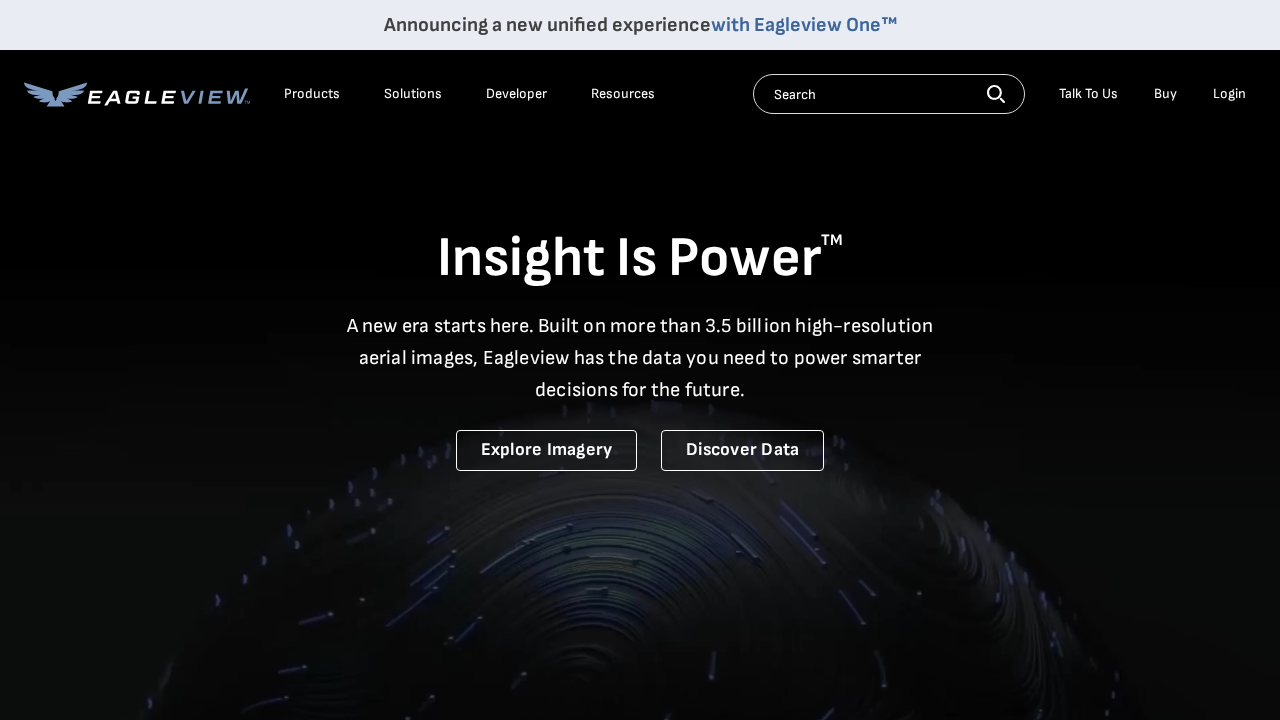 scroll, scrollTop: 0, scrollLeft: 0, axis: both 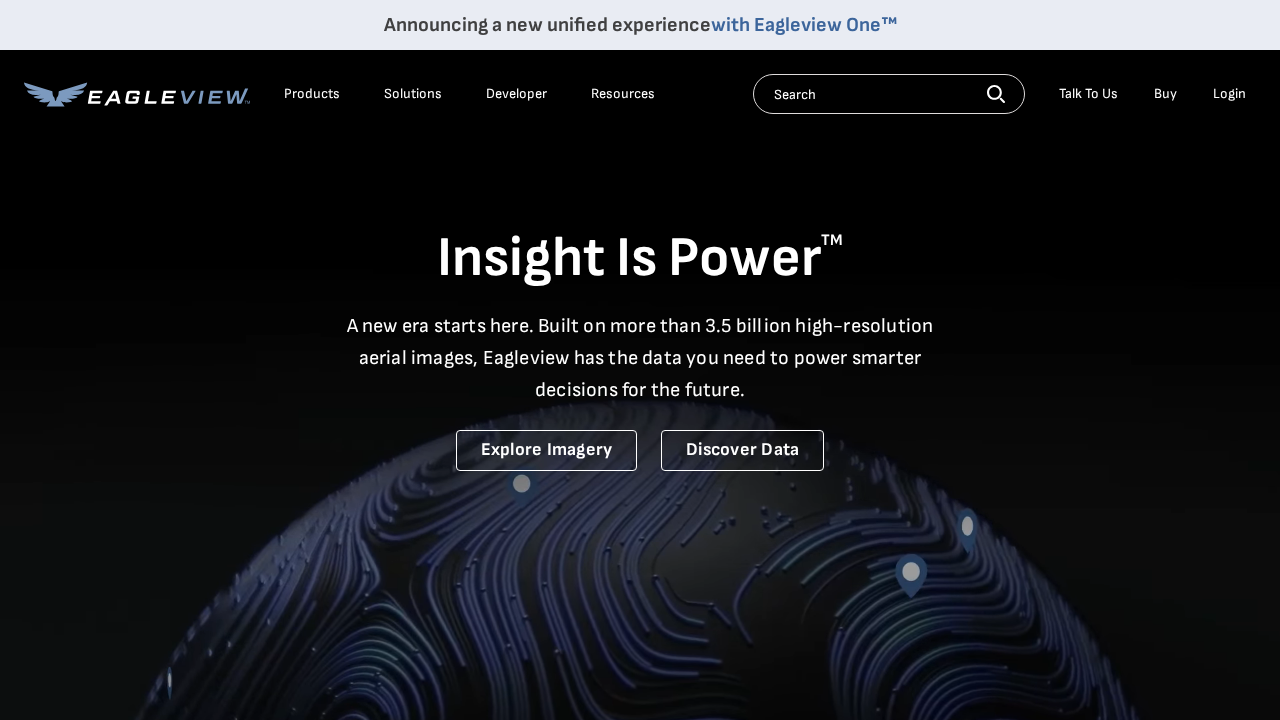 click on "Login" at bounding box center [1229, 94] 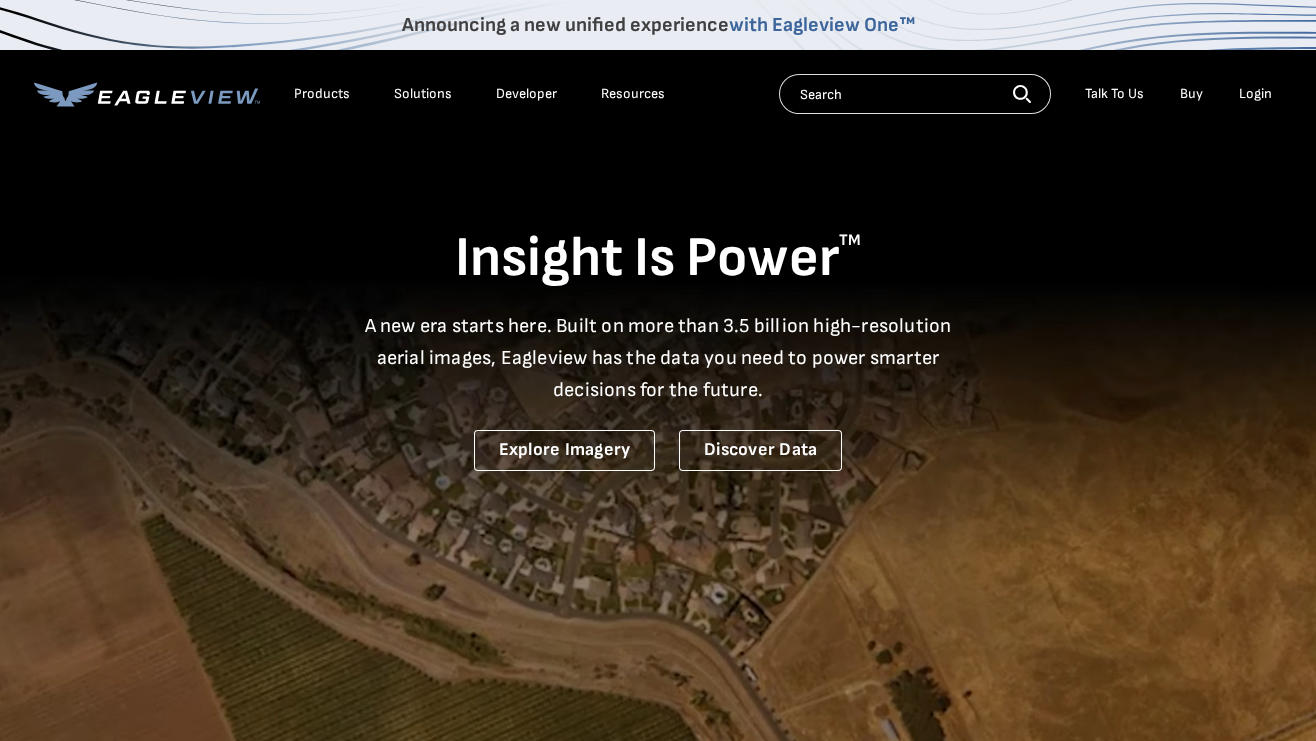 click on "Login" at bounding box center (1255, 94) 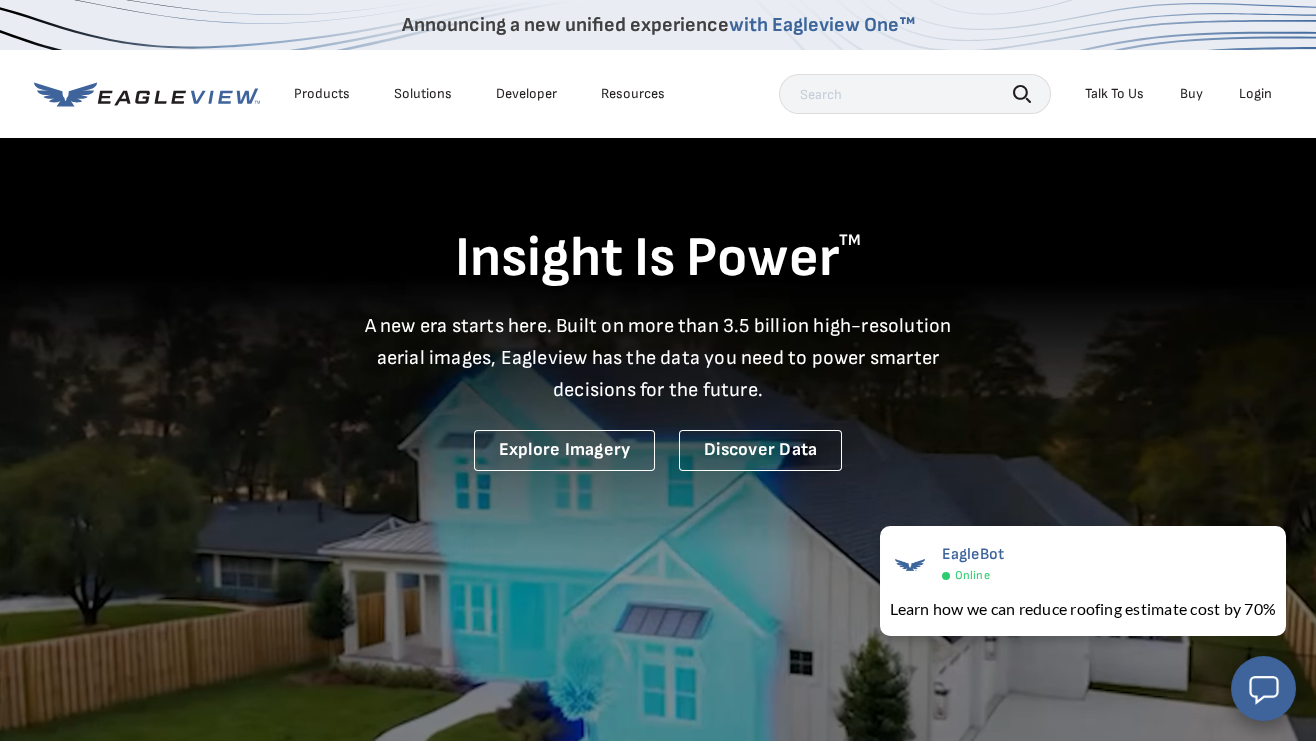 click on "Login" at bounding box center [1255, 94] 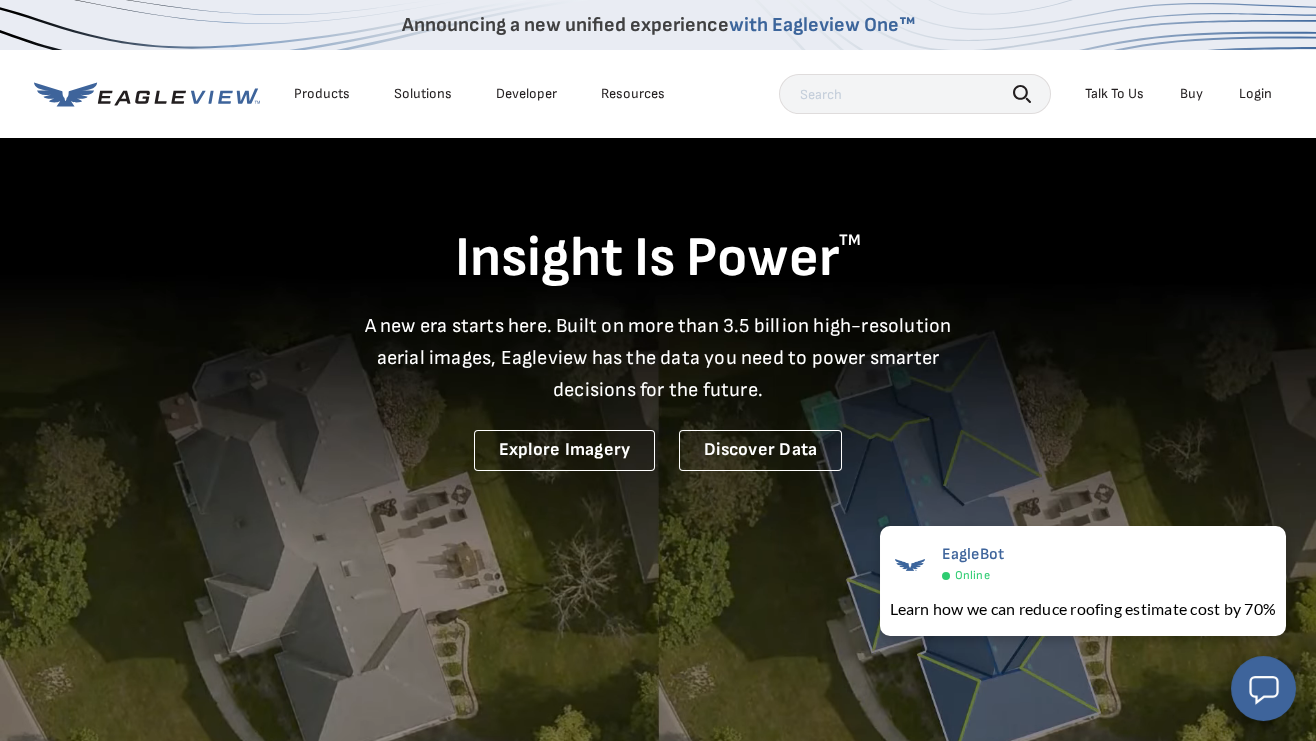 click on "Search
Talk To Us
Buy
Login" at bounding box center [1030, 94] 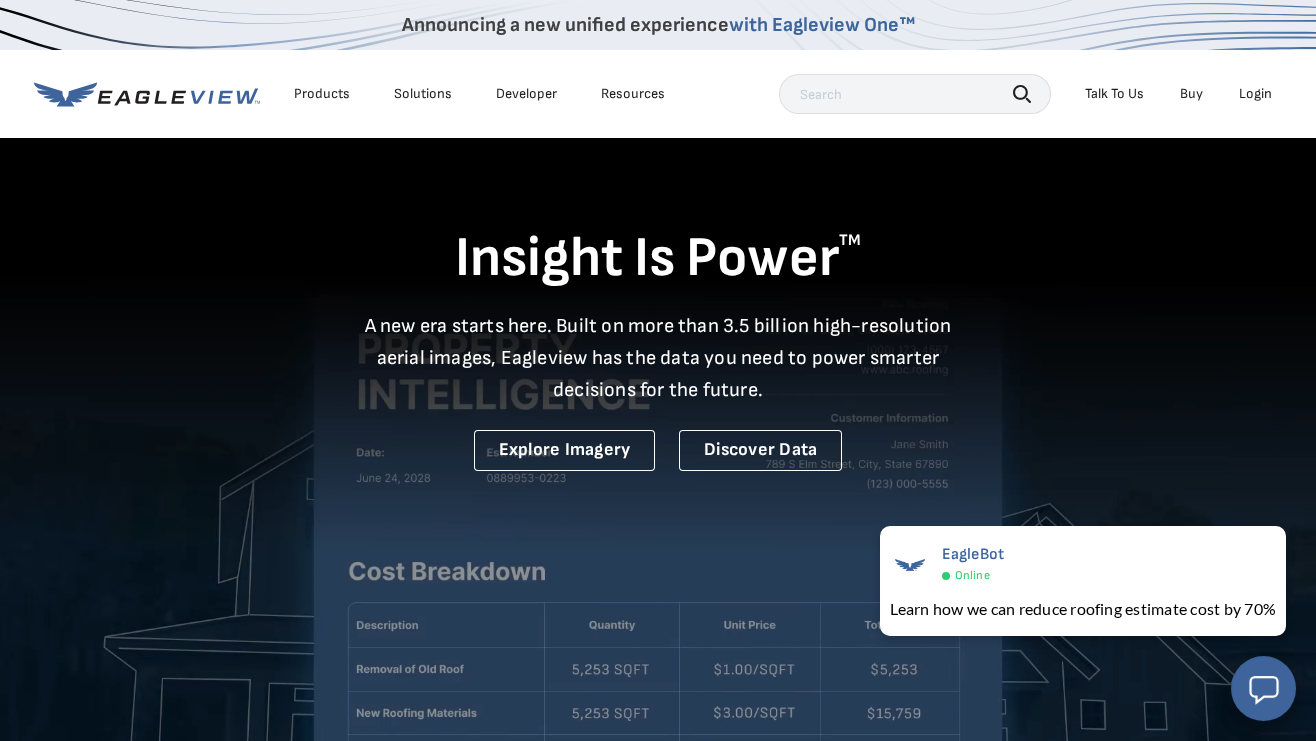 click on "Login" at bounding box center (1255, 94) 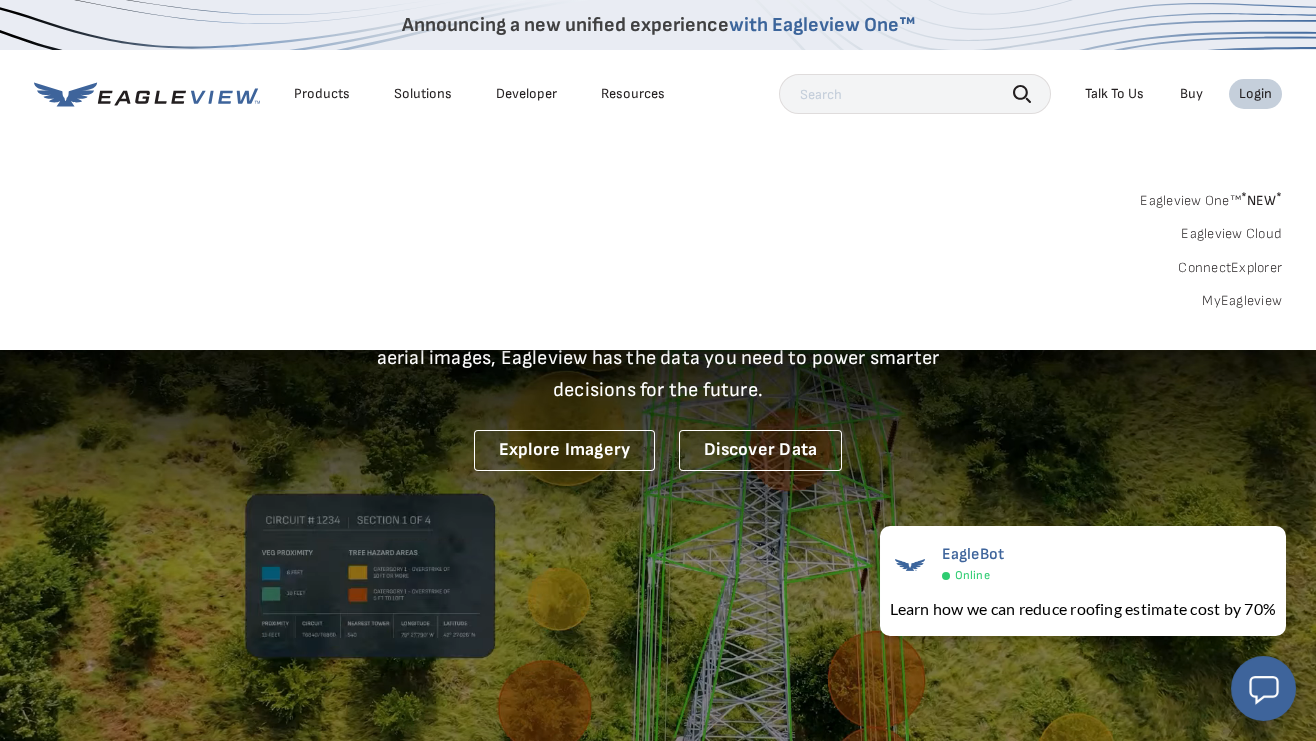 click on "MyEagleview" at bounding box center (1242, 301) 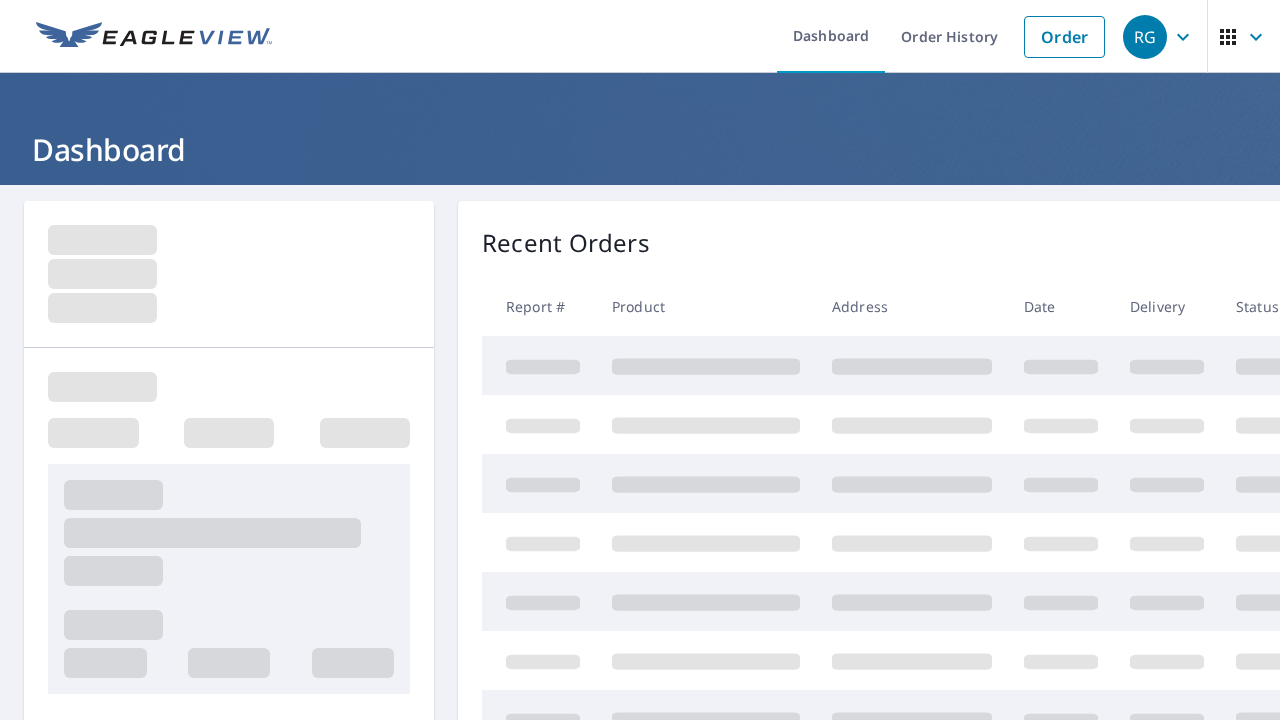 scroll, scrollTop: 0, scrollLeft: 0, axis: both 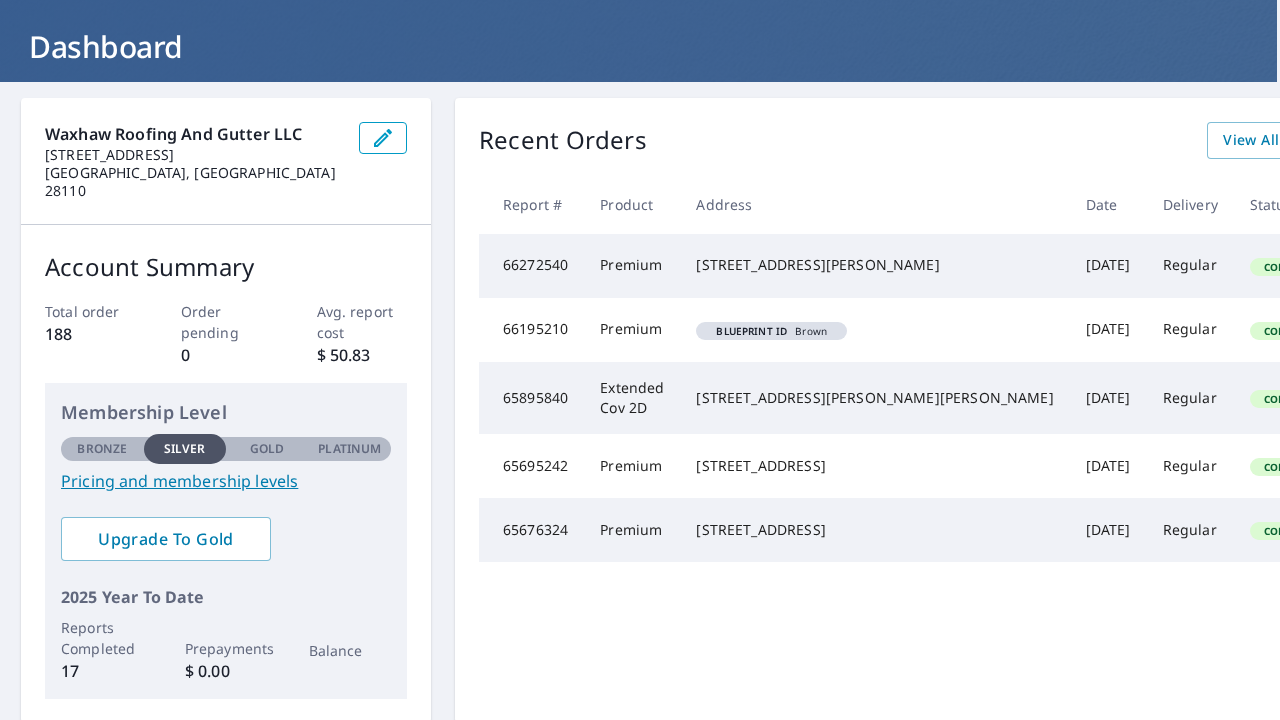 click on "Start New Order" at bounding box center (1438, 140) 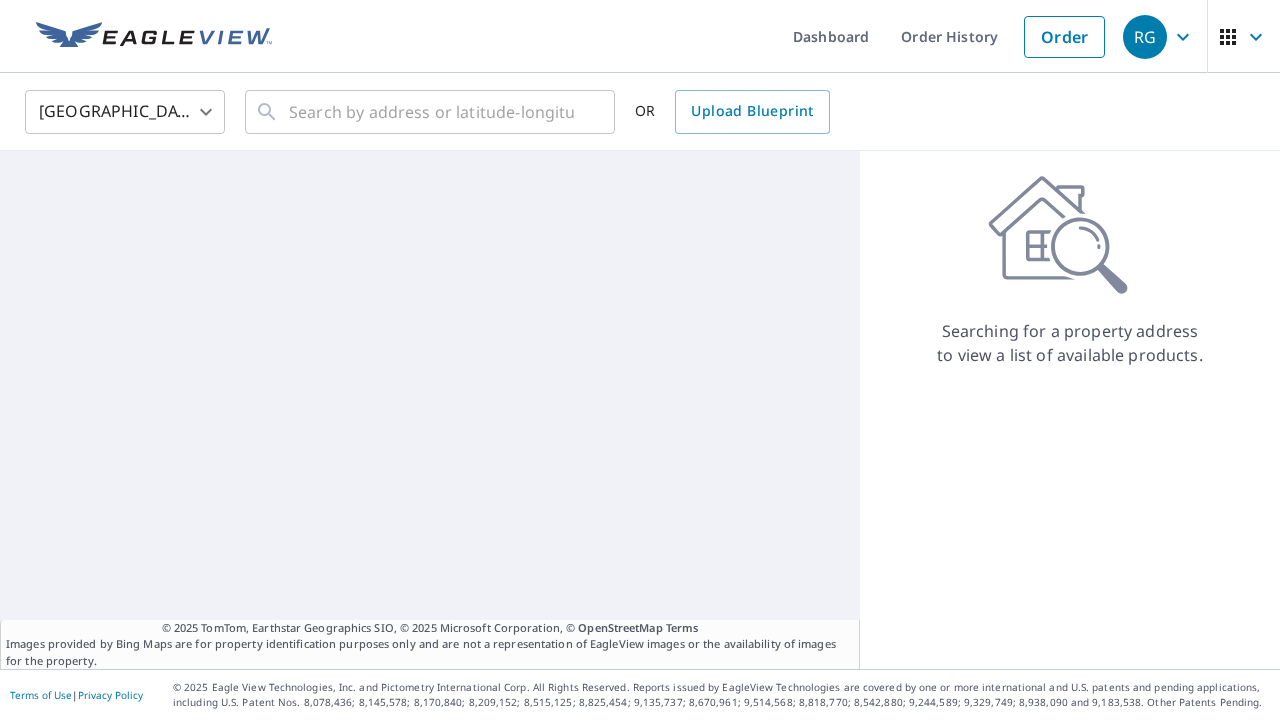 scroll, scrollTop: 0, scrollLeft: 0, axis: both 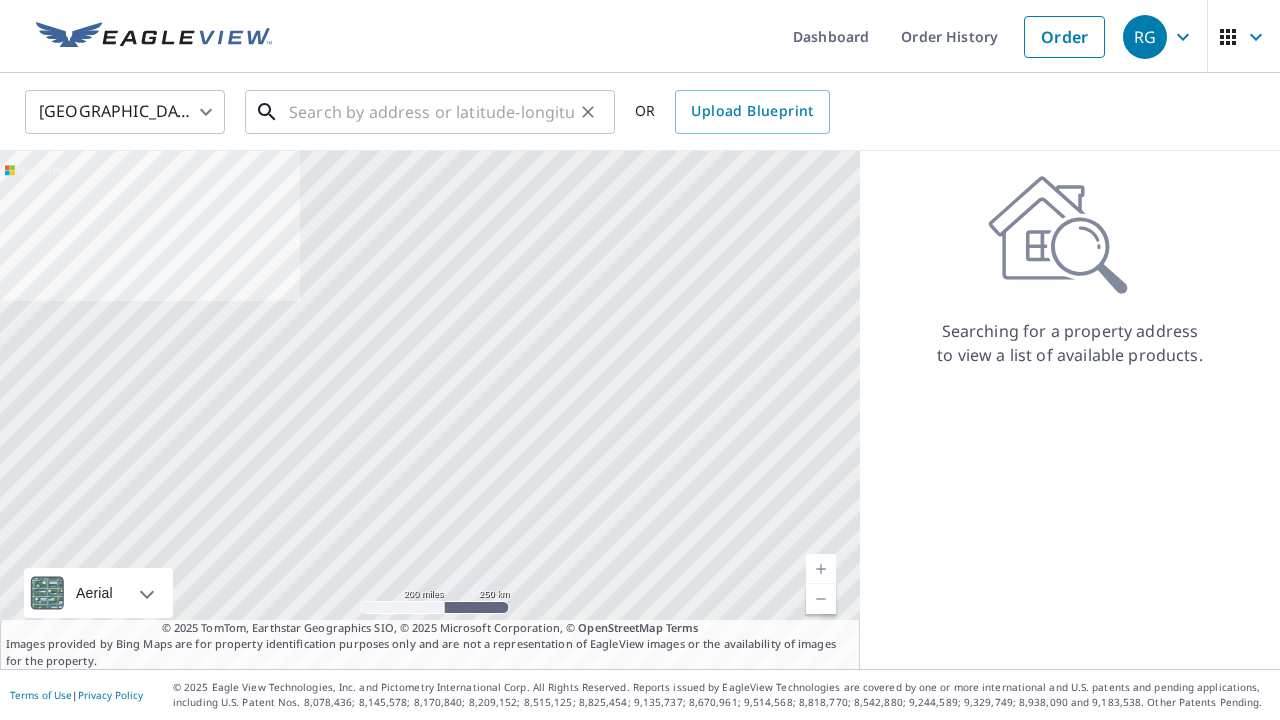 click at bounding box center [431, 112] 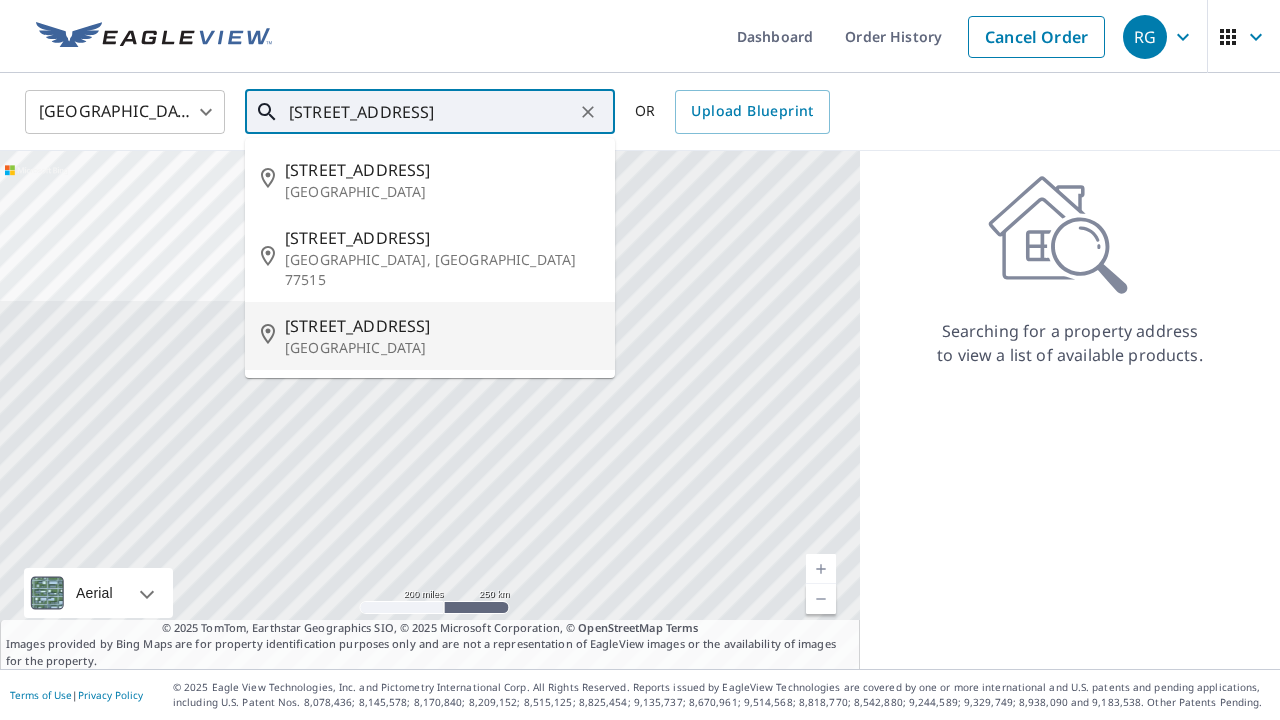 click on "[STREET_ADDRESS]" at bounding box center (442, 326) 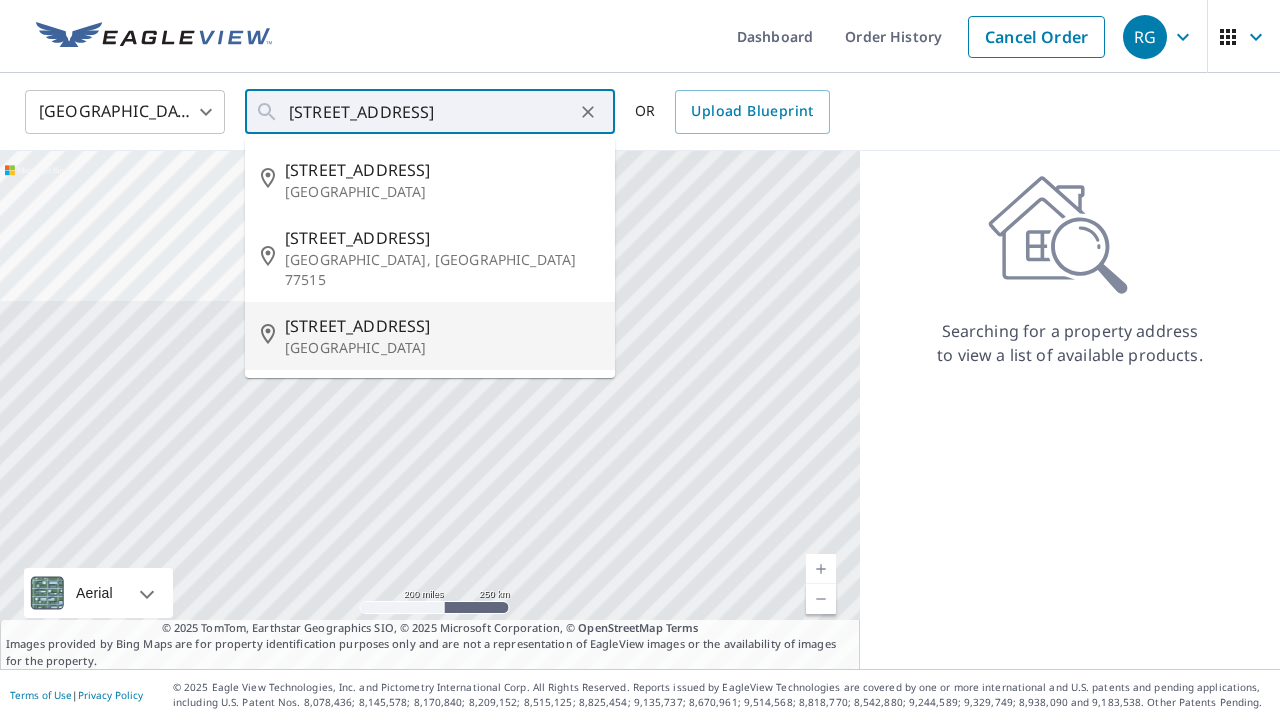 type on "[STREET_ADDRESS]" 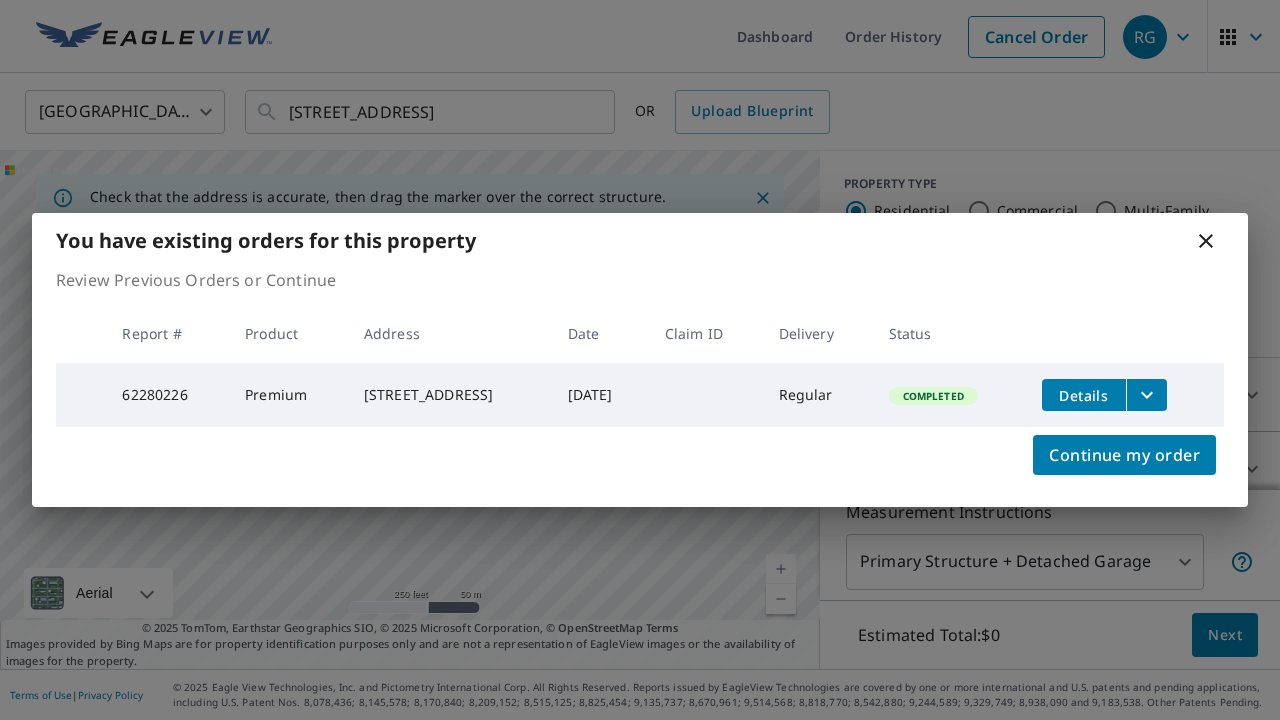 click on "Completed" at bounding box center [933, 396] 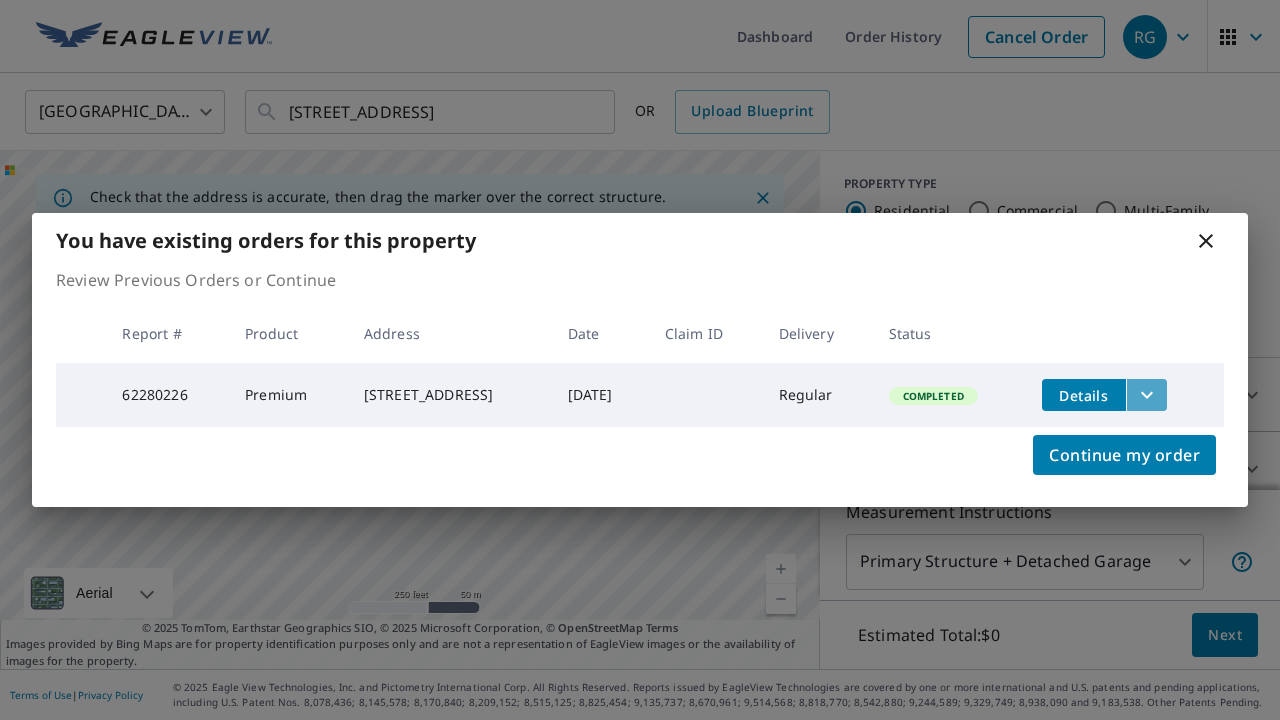 click 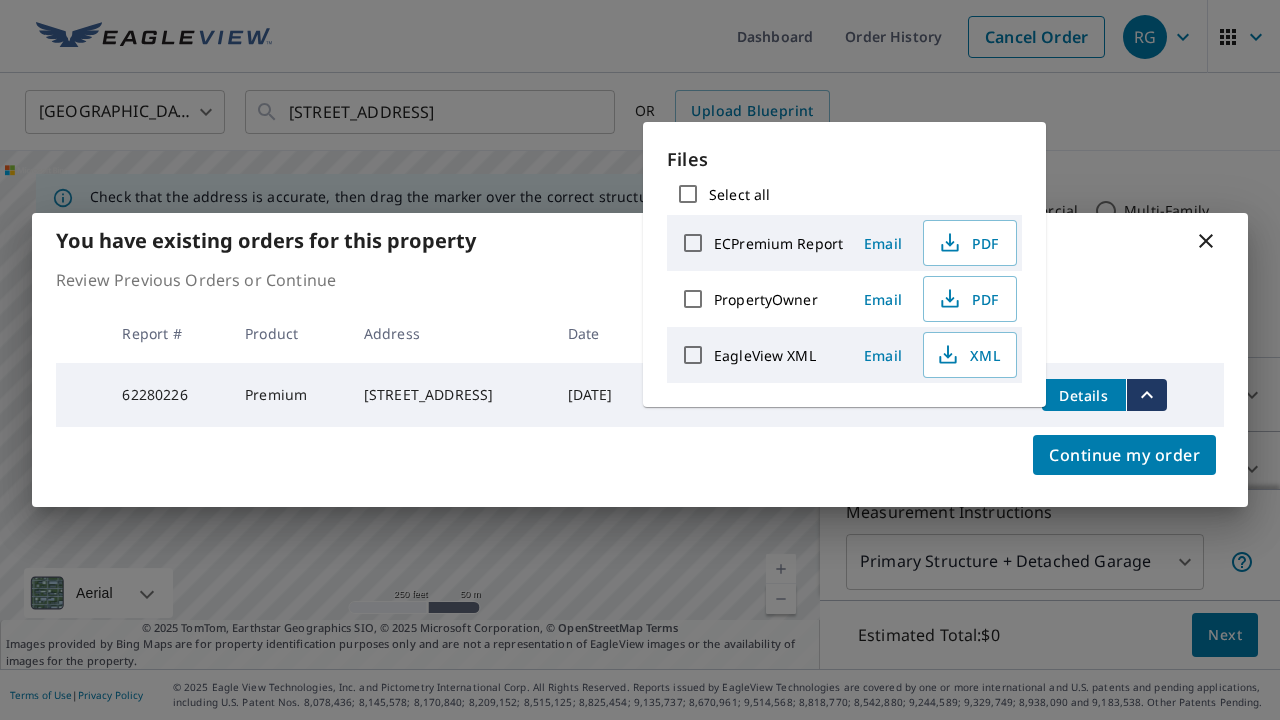 click at bounding box center [706, 395] 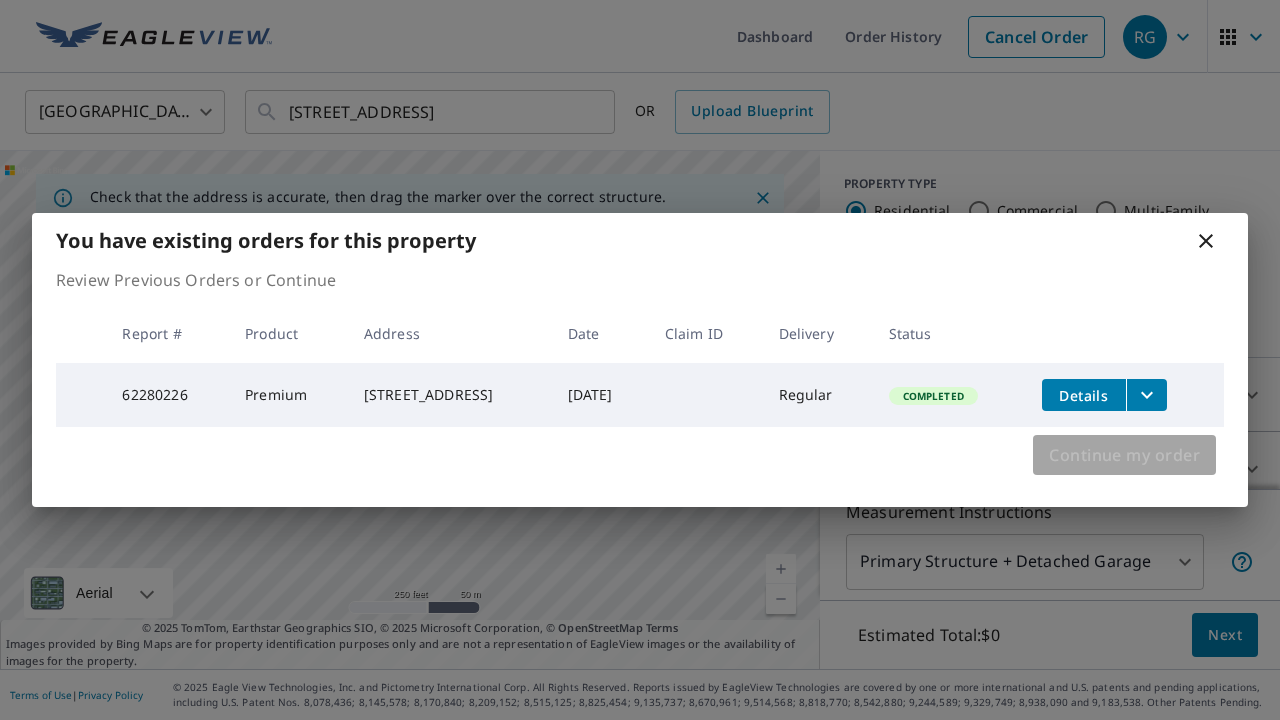 click on "Continue my order" at bounding box center (1124, 455) 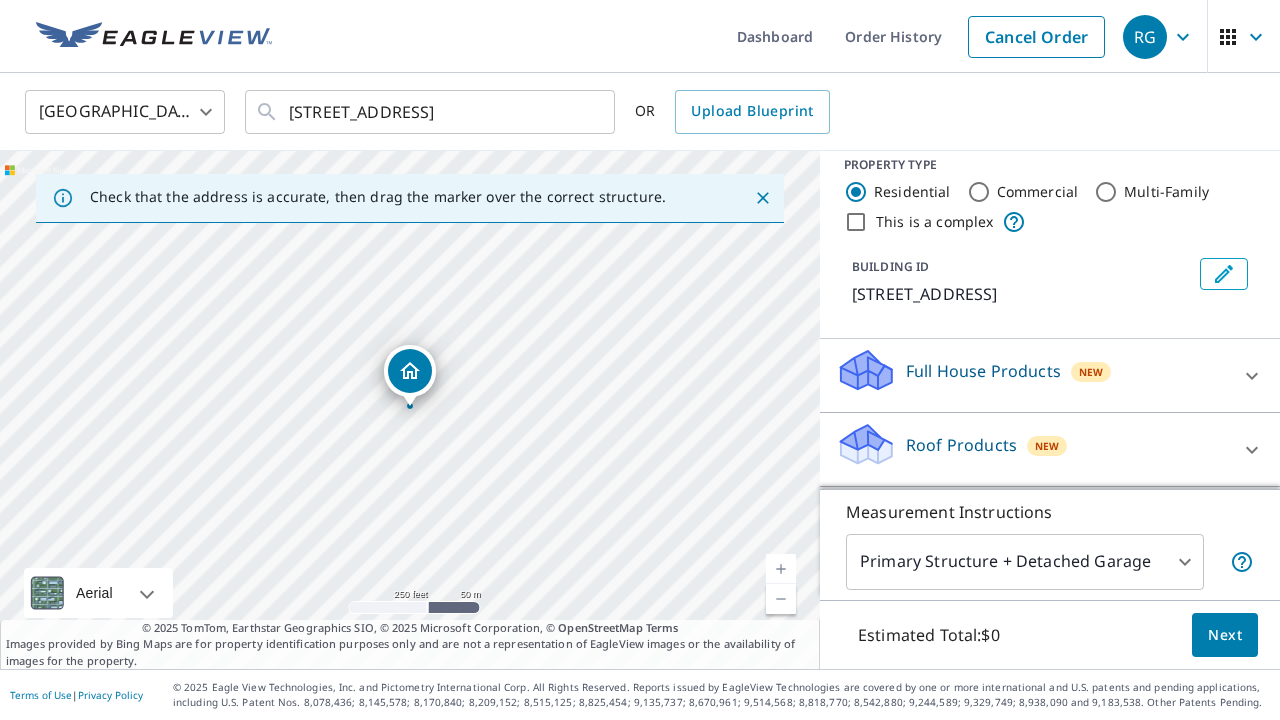 scroll, scrollTop: 22, scrollLeft: 0, axis: vertical 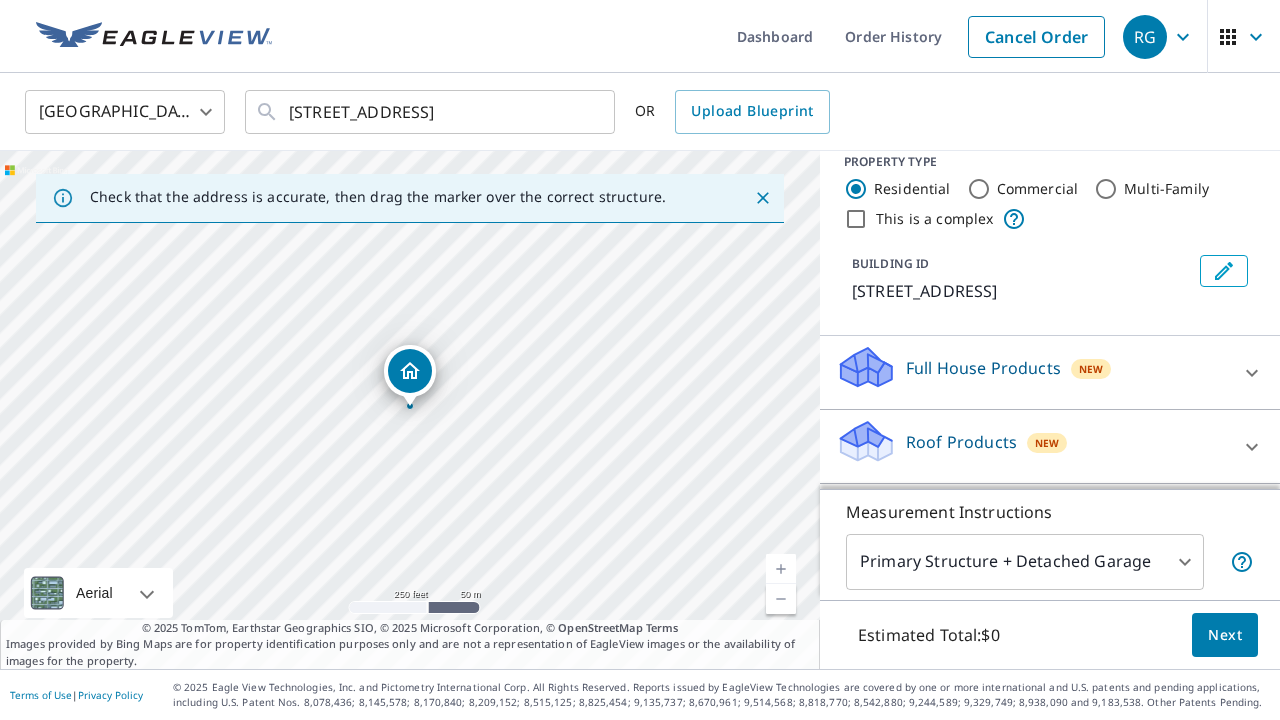 click at bounding box center (781, 569) 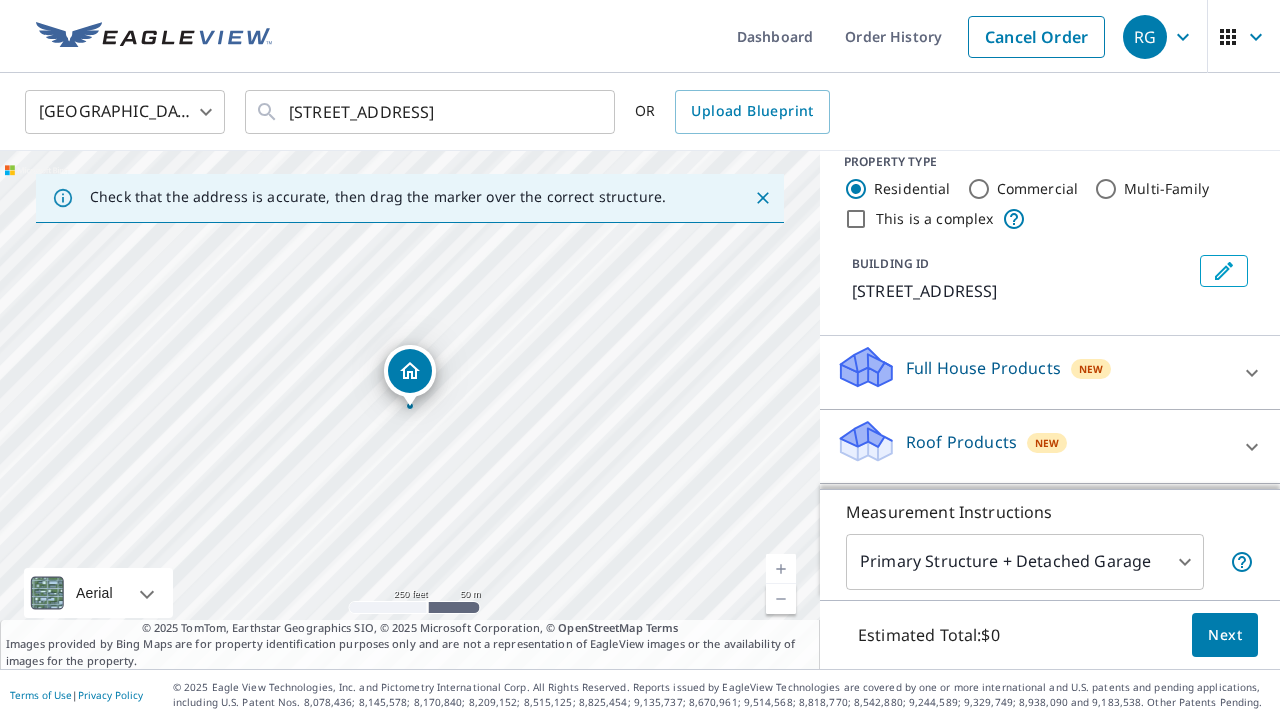 click at bounding box center [781, 569] 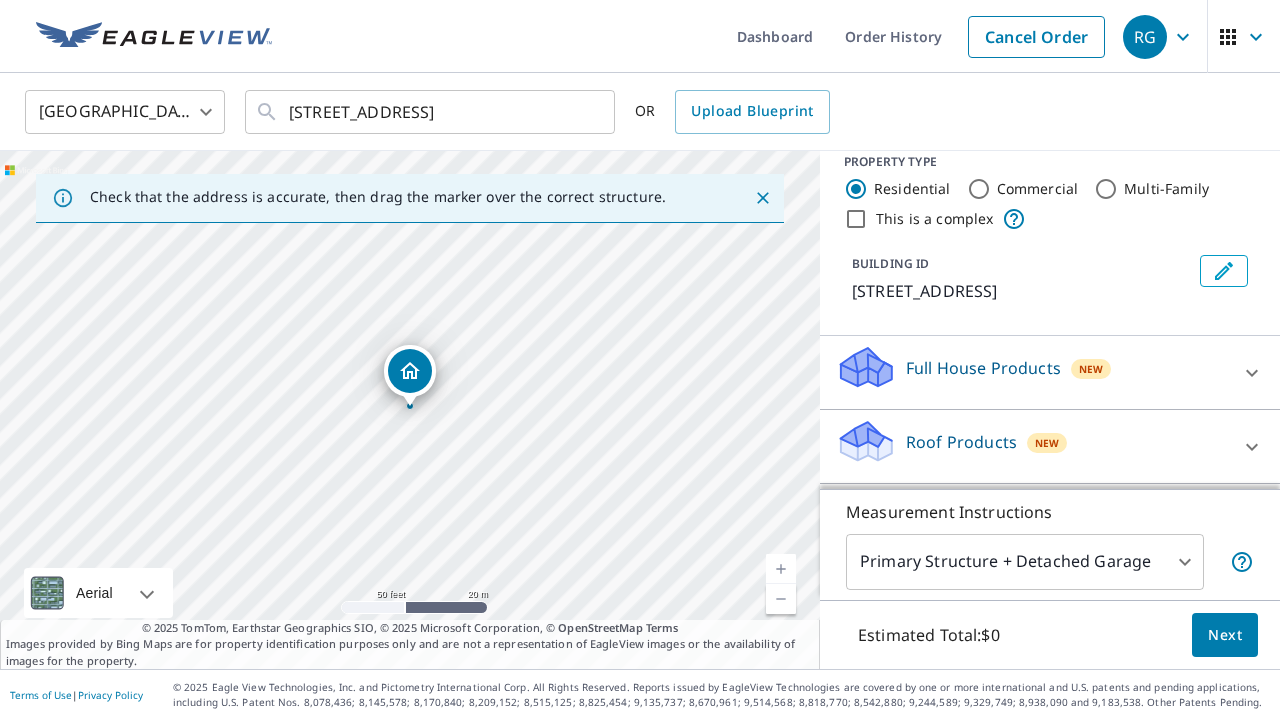 click at bounding box center (781, 569) 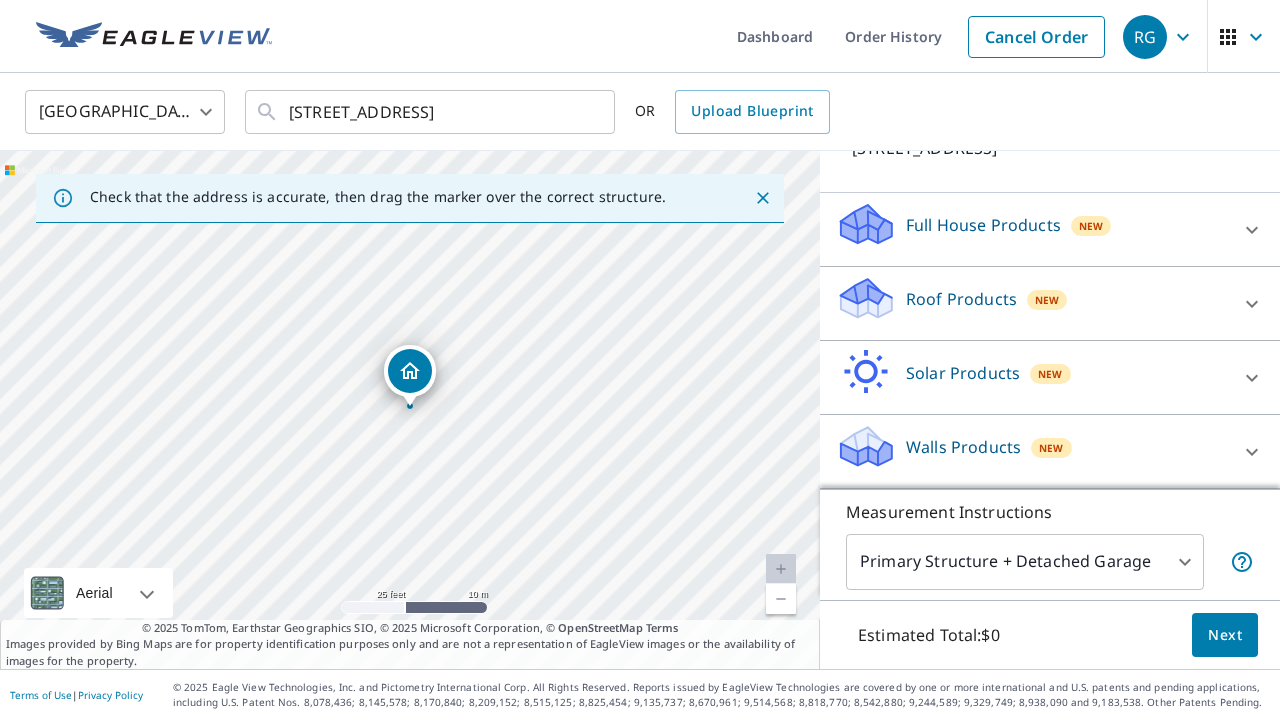 scroll, scrollTop: 165, scrollLeft: 0, axis: vertical 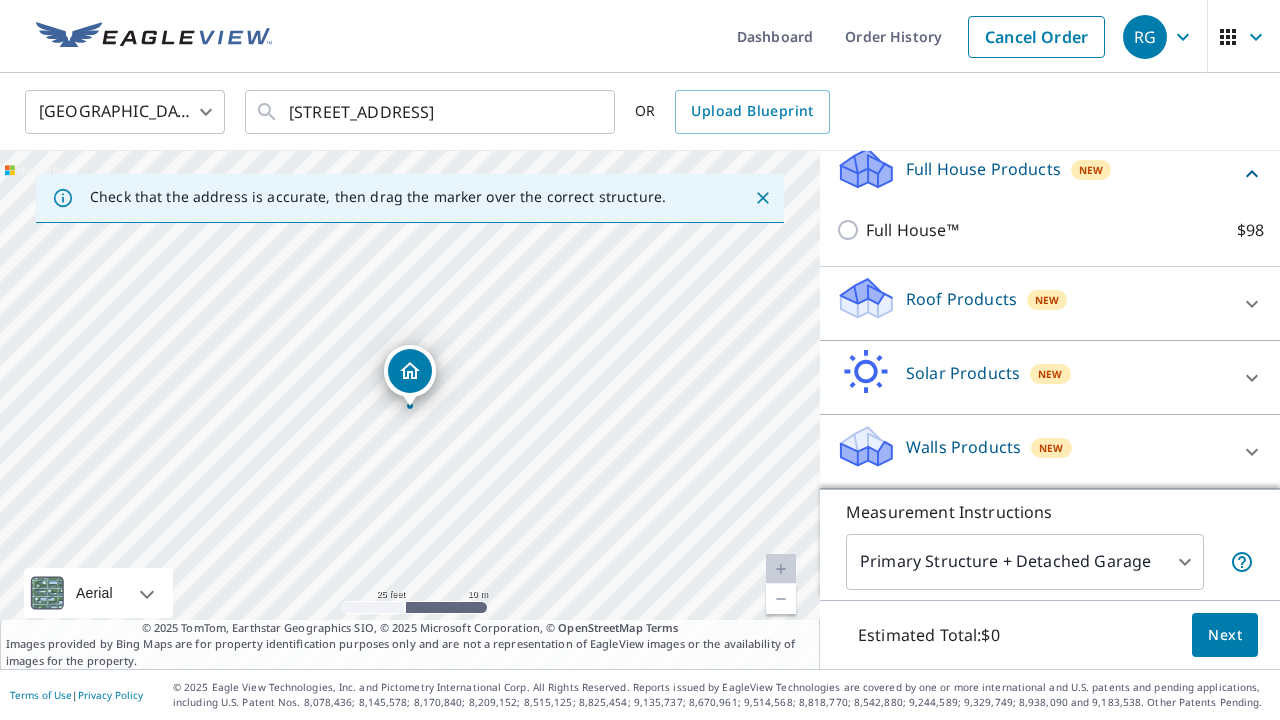 click 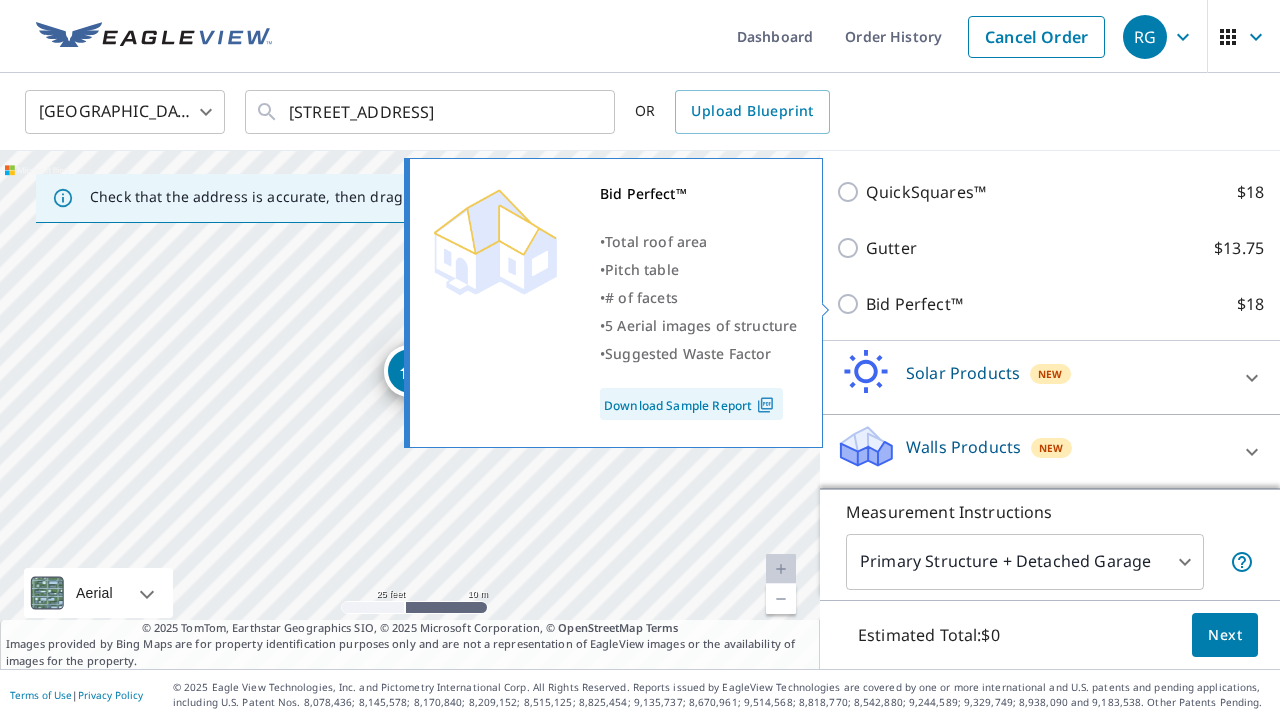 scroll, scrollTop: 445, scrollLeft: 0, axis: vertical 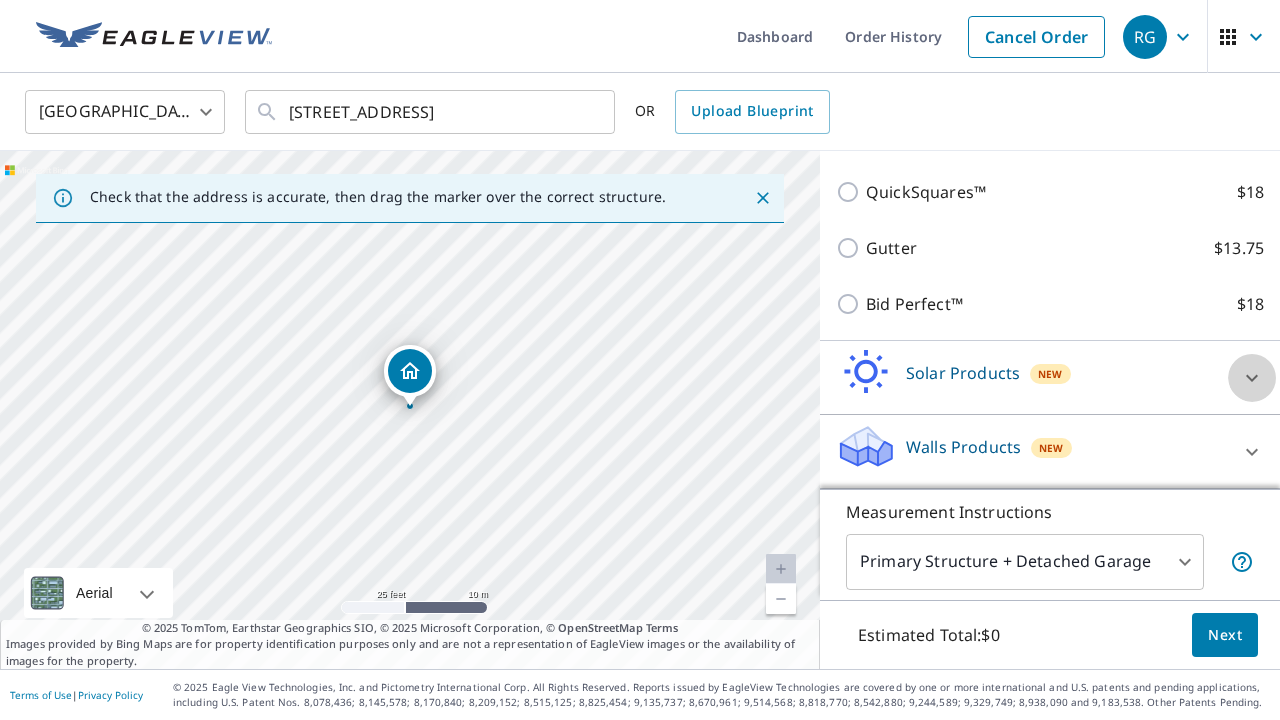 click at bounding box center (1252, 378) 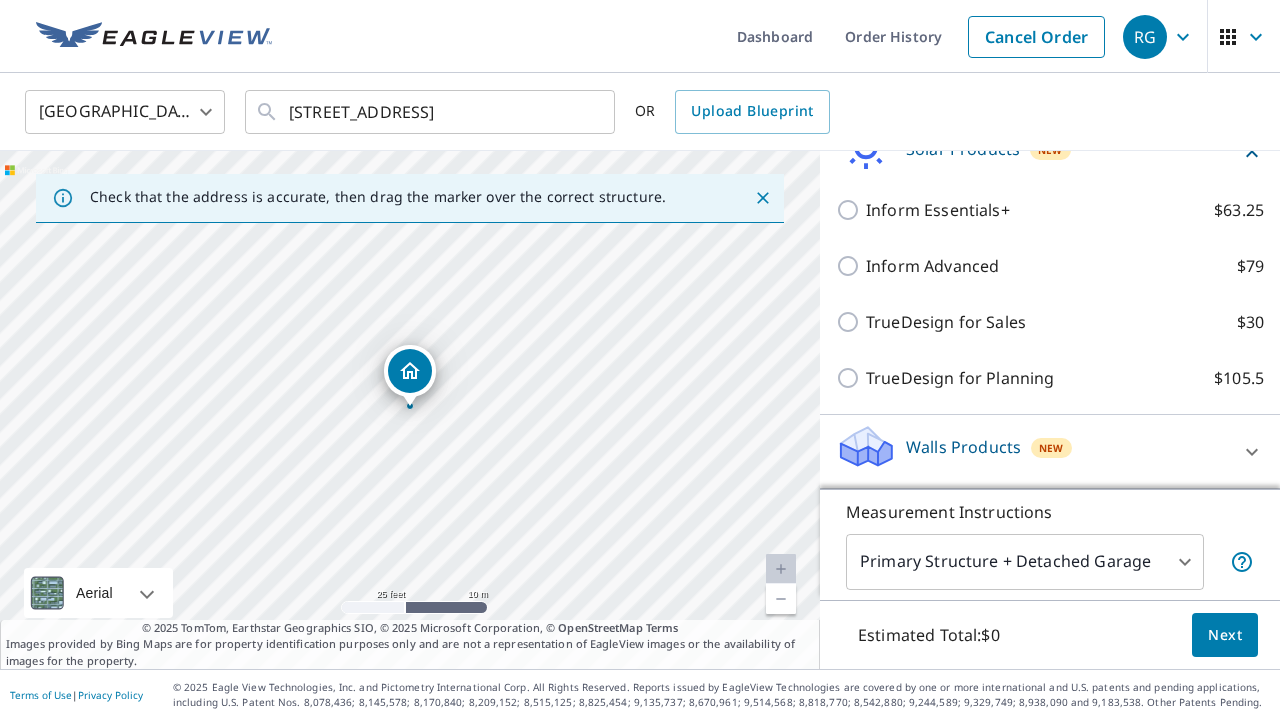 scroll, scrollTop: 669, scrollLeft: 0, axis: vertical 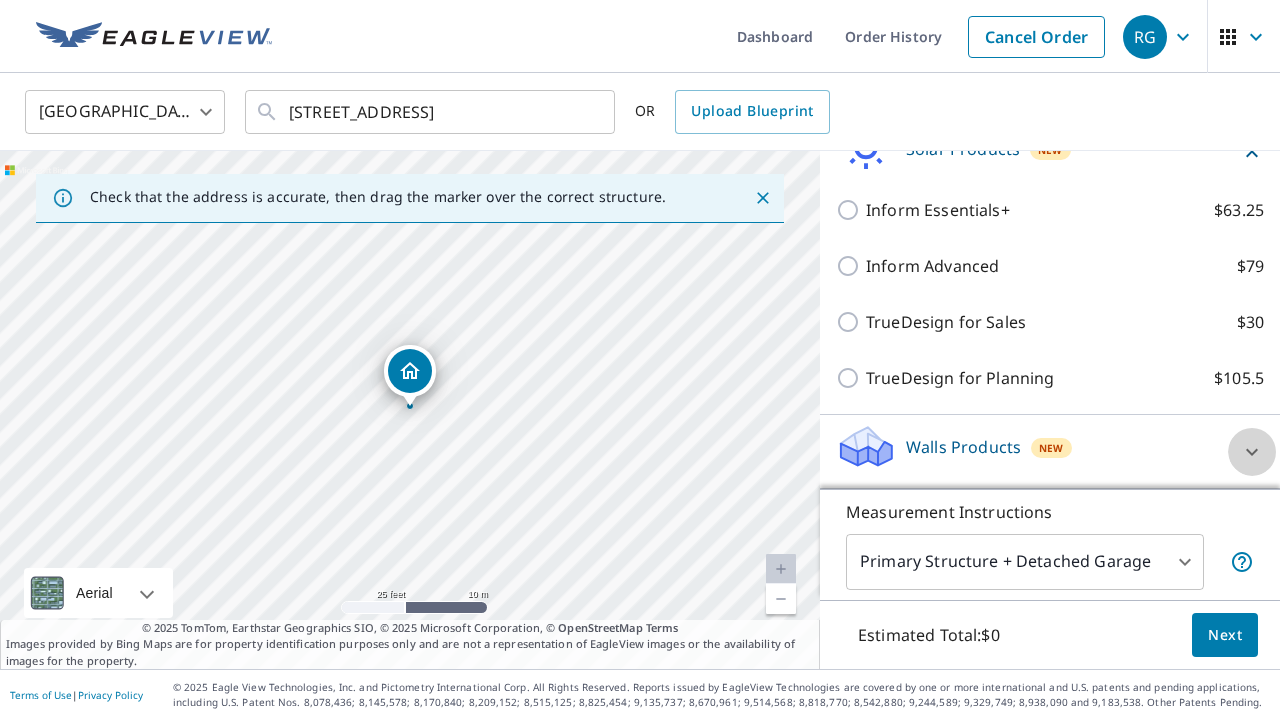 click at bounding box center [1252, 452] 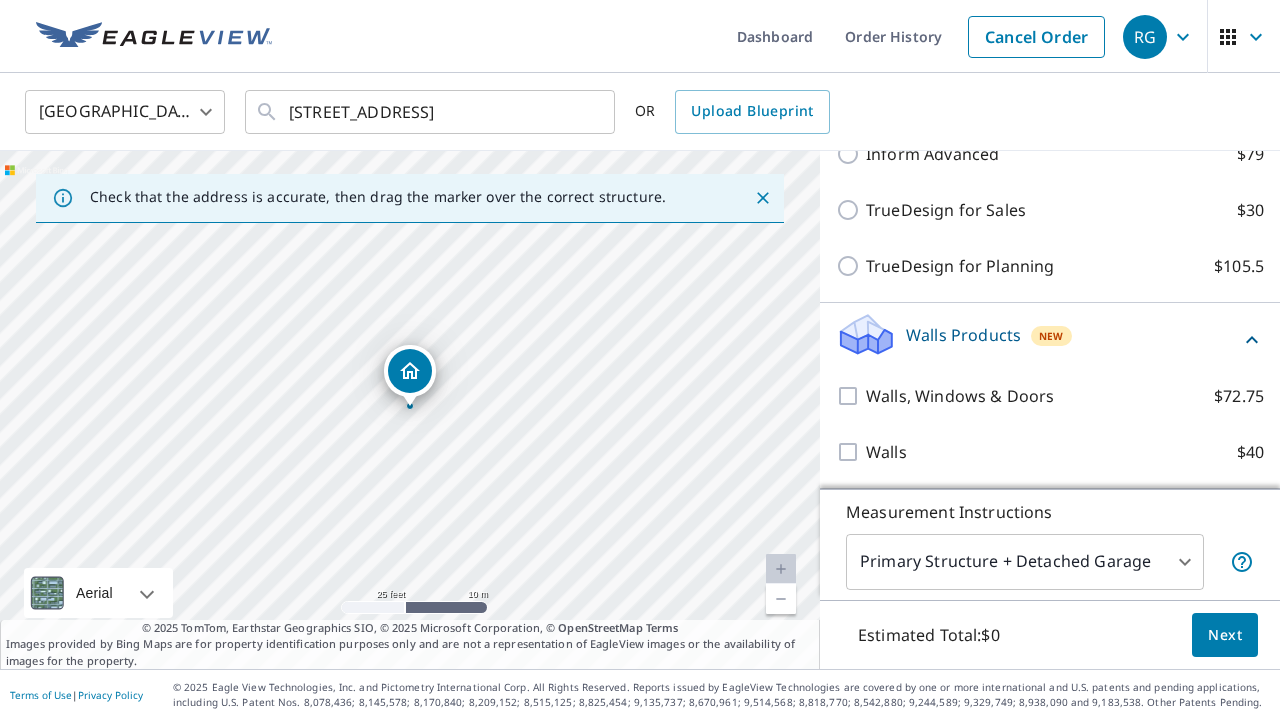 scroll, scrollTop: 781, scrollLeft: 0, axis: vertical 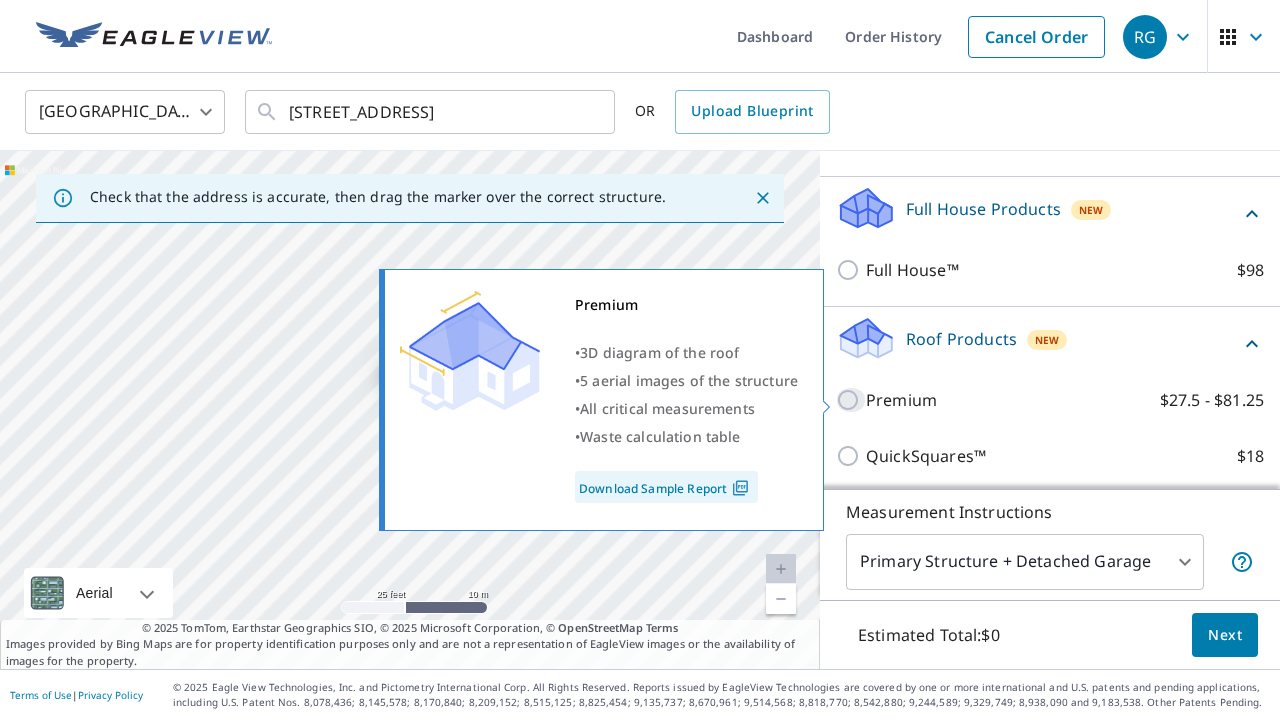 click on "Premium $27.5 - $81.25" at bounding box center [851, 400] 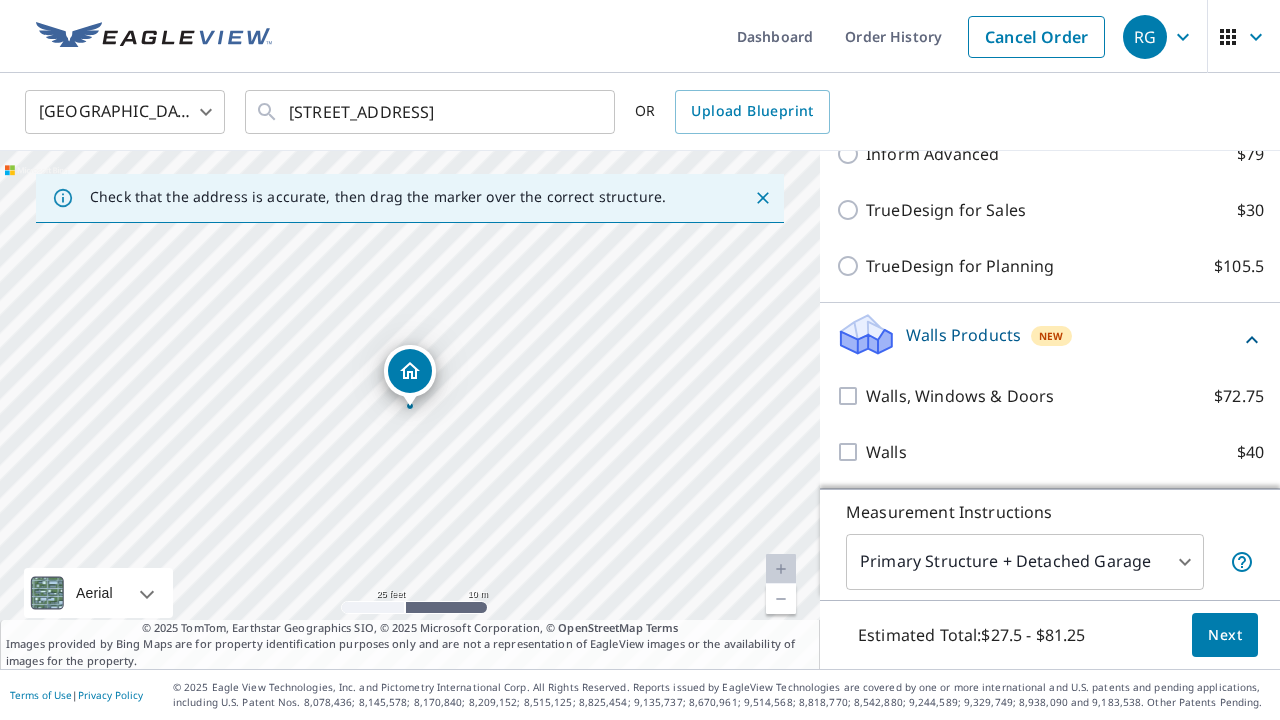 scroll, scrollTop: 846, scrollLeft: 0, axis: vertical 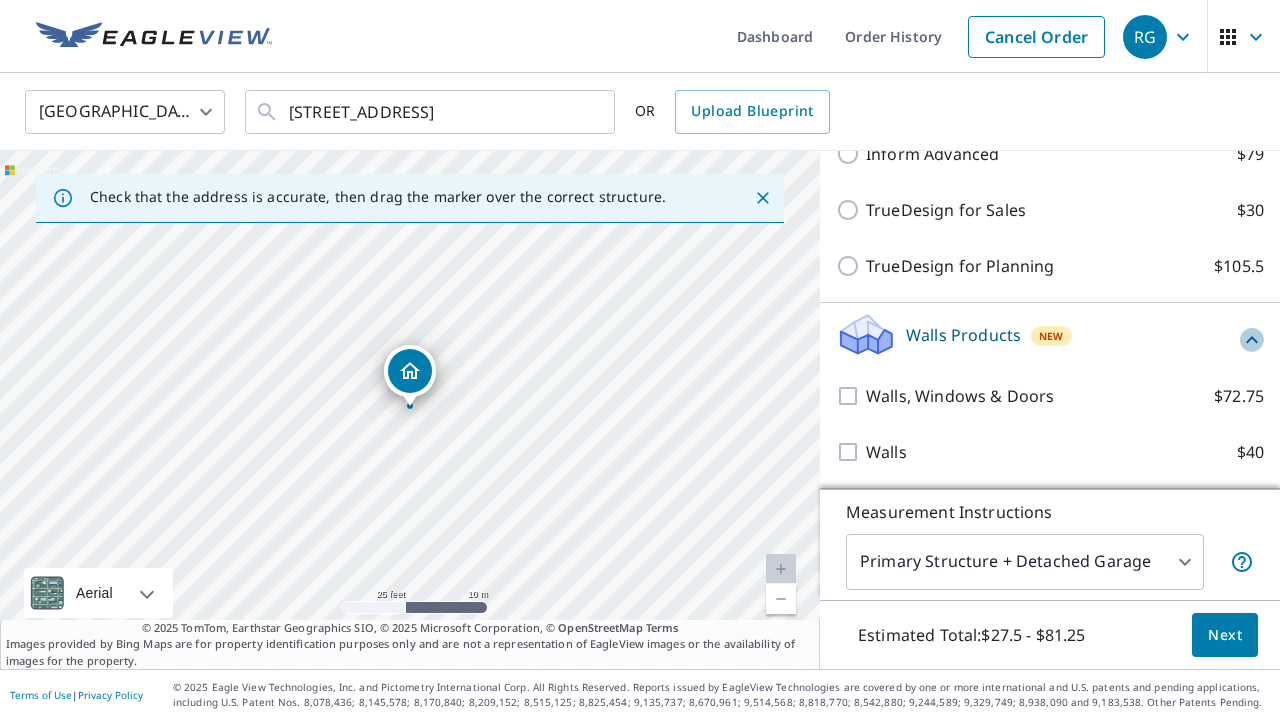 click 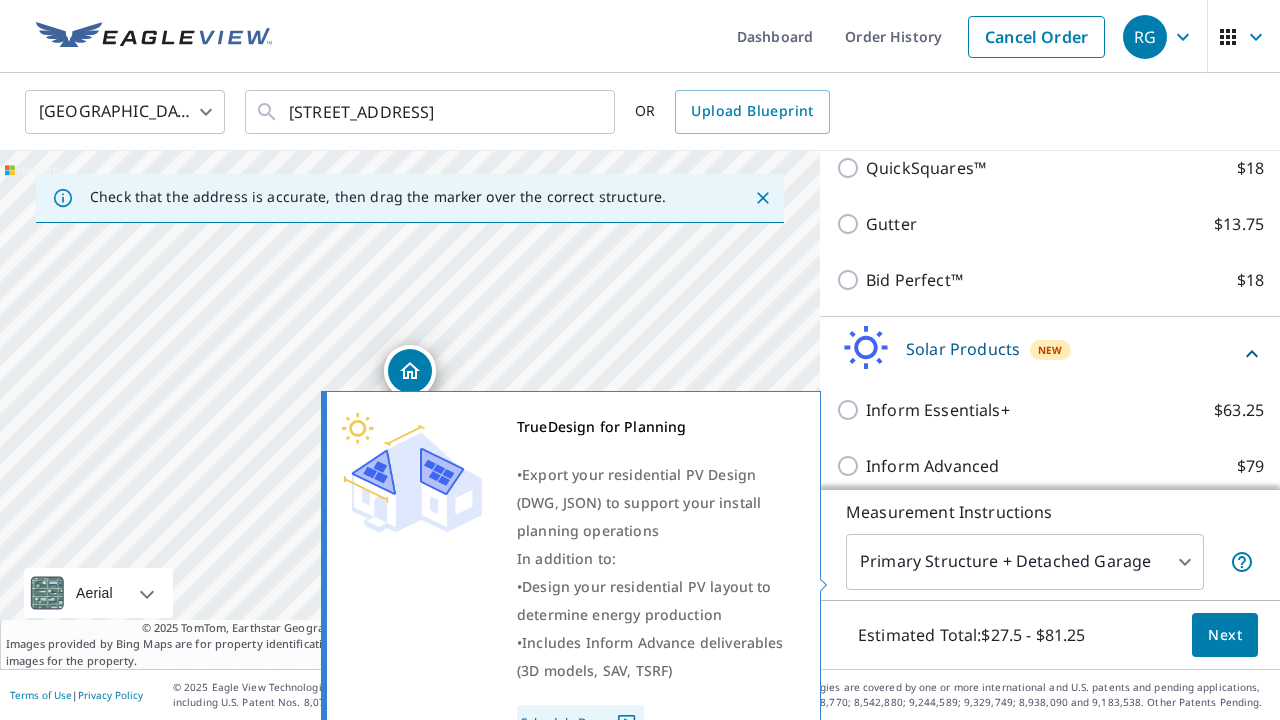 scroll, scrollTop: 517, scrollLeft: 0, axis: vertical 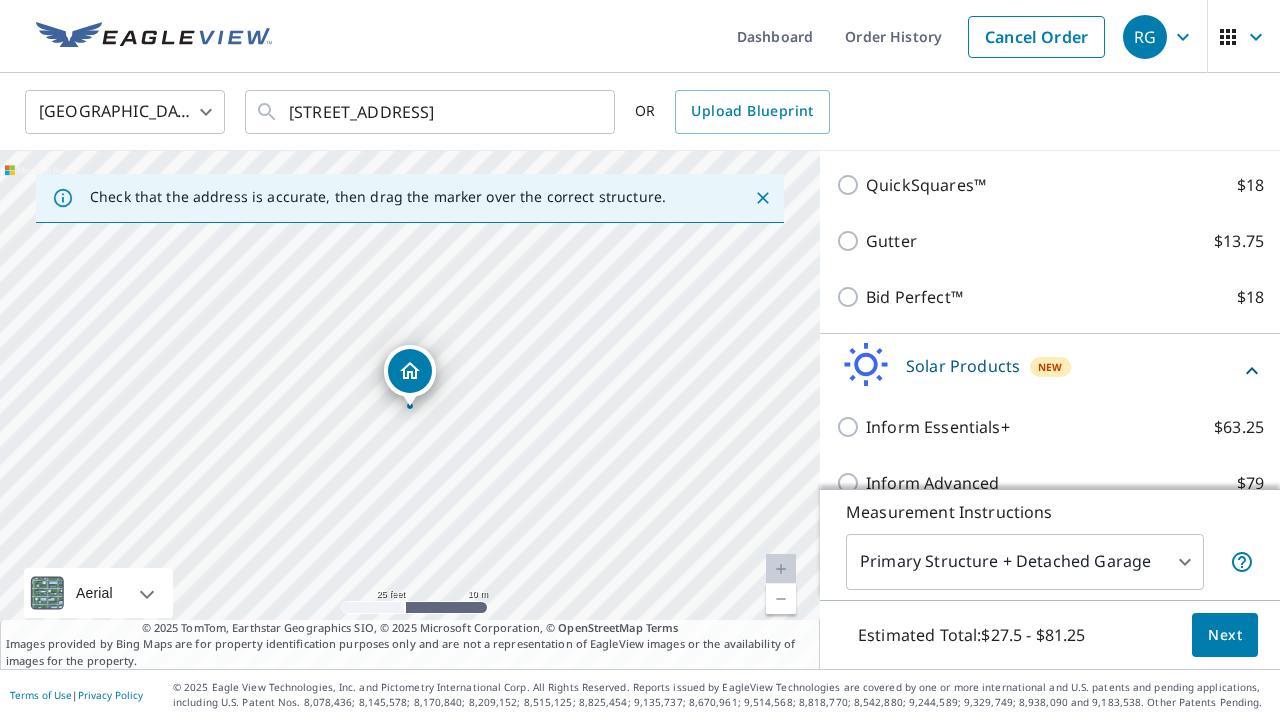 click 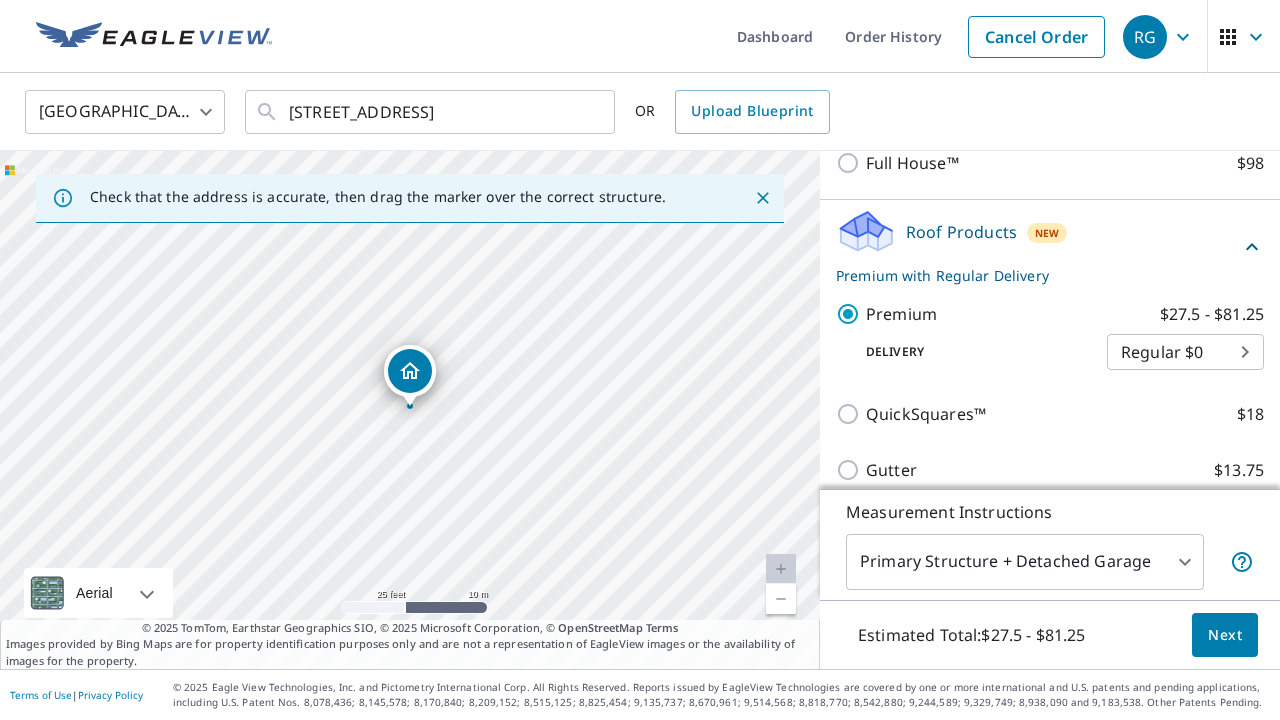 scroll, scrollTop: 305, scrollLeft: 0, axis: vertical 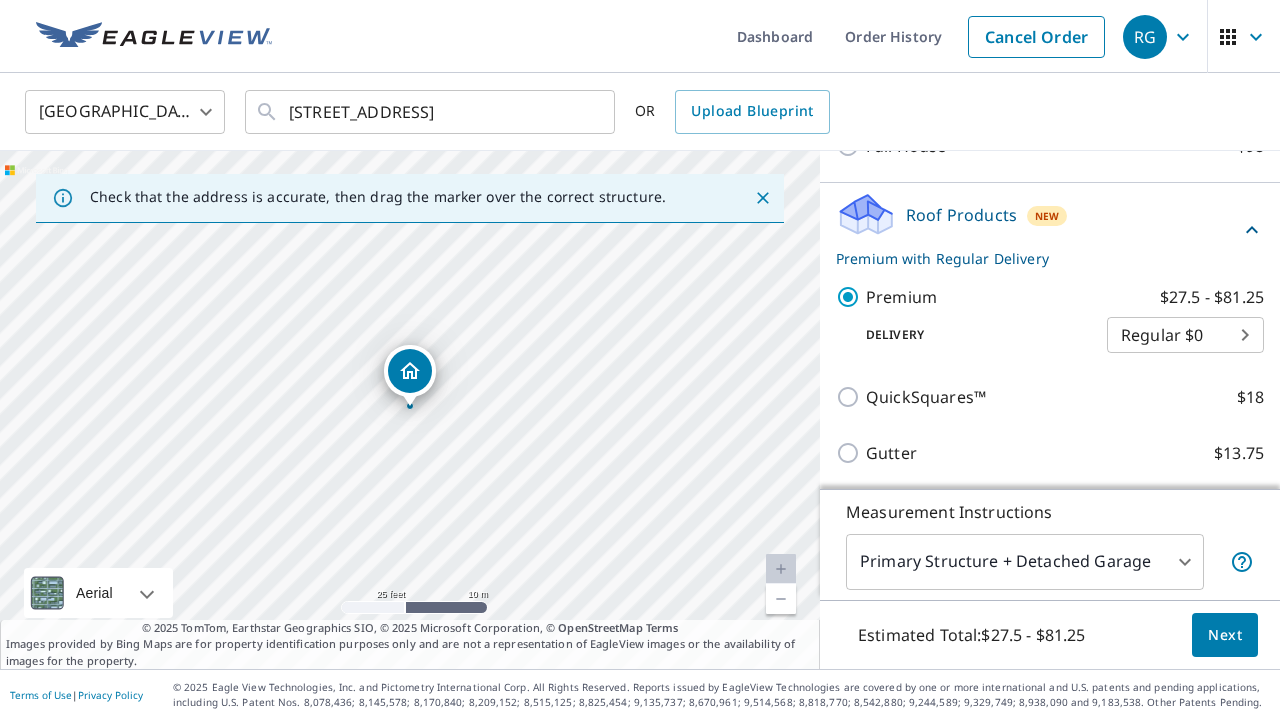click on "RG RG
Dashboard Order History Cancel Order RG [GEOGRAPHIC_DATA] [GEOGRAPHIC_DATA] ​ [STREET_ADDRESS] ​ OR Upload Blueprint Check that the address is accurate, then drag the marker over the correct structure. [STREET_ADDRESS] Aerial Road A standard road map Aerial A detailed look from above Labels Labels 25 feet 10 m © 2025 TomTom, © Vexcel Imaging, © 2025 Microsoft Corporation,  © OpenStreetMap Terms © 2025 TomTom, Earthstar Geographics SIO, © 2025 Microsoft Corporation, ©   OpenStreetMap   Terms Images provided by Bing Maps are for property identification purposes only and are not a representation of EagleView images or the availability of images for the property. PROPERTY TYPE Residential Commercial Multi-Family This is a complex BUILDING ID [STREET_ADDRESS] Full House Products New Full House™ $98 Roof Products New Premium with Regular Delivery Premium $27.5 - $81.25 Delivery Regular $0 8 ​ QuickSquares™ $18 Gutter $13.75 Bid Perfect™ $18 1" at bounding box center (640, 360) 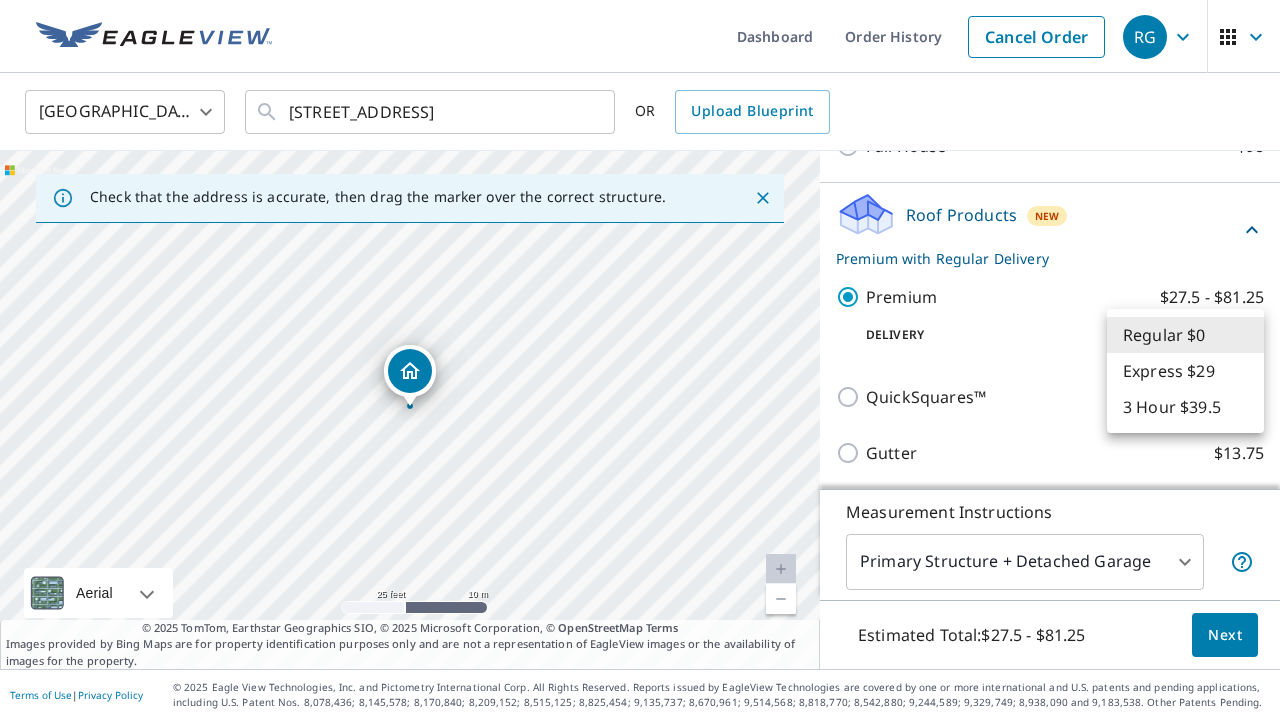 click on "Regular $0" at bounding box center [1185, 335] 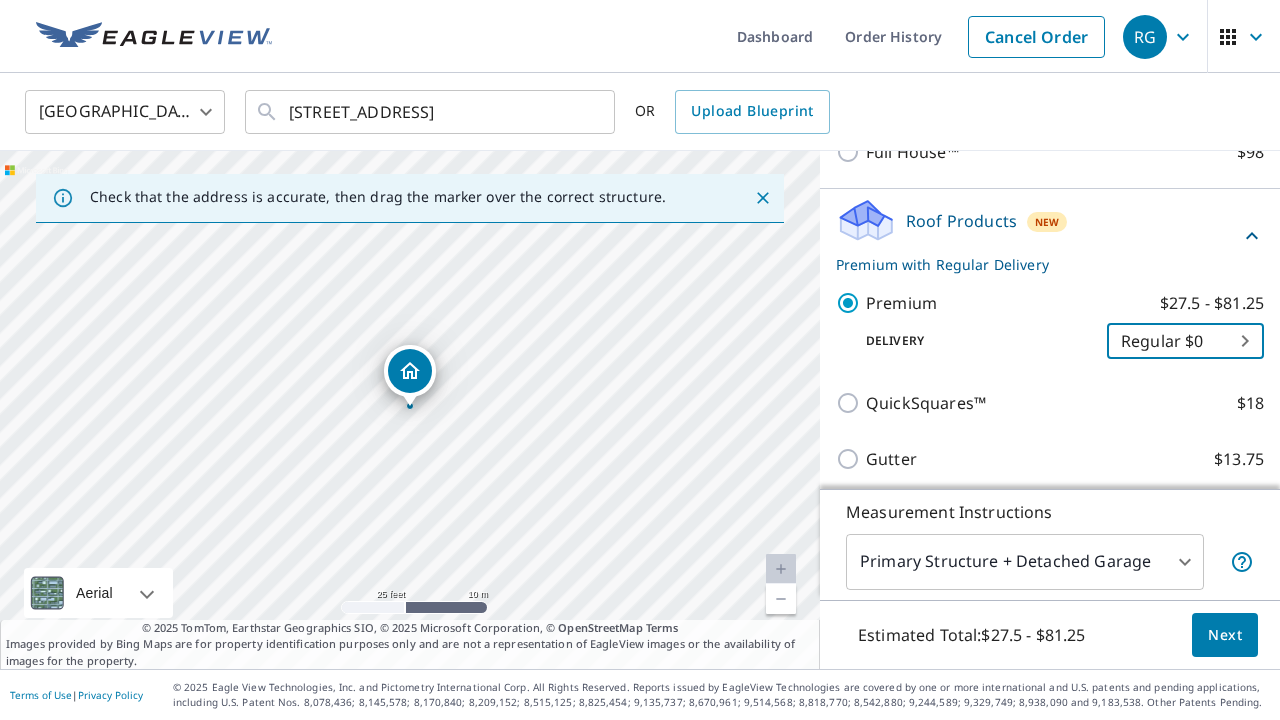 scroll, scrollTop: 310, scrollLeft: 0, axis: vertical 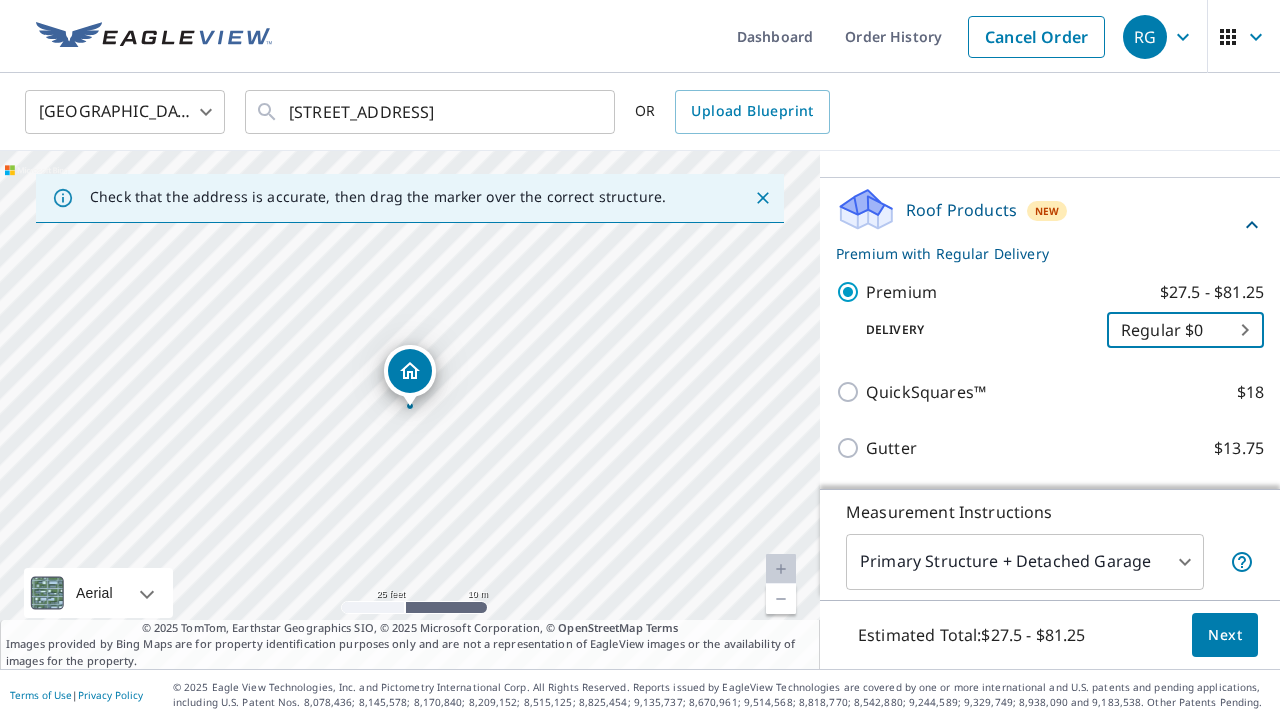 click on "RG RG
Dashboard Order History Cancel Order RG [GEOGRAPHIC_DATA] [GEOGRAPHIC_DATA] ​ [STREET_ADDRESS] ​ OR Upload Blueprint Check that the address is accurate, then drag the marker over the correct structure. [STREET_ADDRESS] Aerial Road A standard road map Aerial A detailed look from above Labels Labels 25 feet 10 m © 2025 TomTom, © Vexcel Imaging, © 2025 Microsoft Corporation,  © OpenStreetMap Terms © 2025 TomTom, Earthstar Geographics SIO, © 2025 Microsoft Corporation, ©   OpenStreetMap   Terms Images provided by Bing Maps are for property identification purposes only and are not a representation of EagleView images or the availability of images for the property. PROPERTY TYPE Residential Commercial Multi-Family This is a complex BUILDING ID [STREET_ADDRESS] Full House Products New Full House™ $98 Roof Products New Premium with Regular Delivery Premium $27.5 - $81.25 Delivery Regular $0 8 ​ QuickSquares™ $18 Gutter $13.75 Bid Perfect™ $18 1" at bounding box center [640, 360] 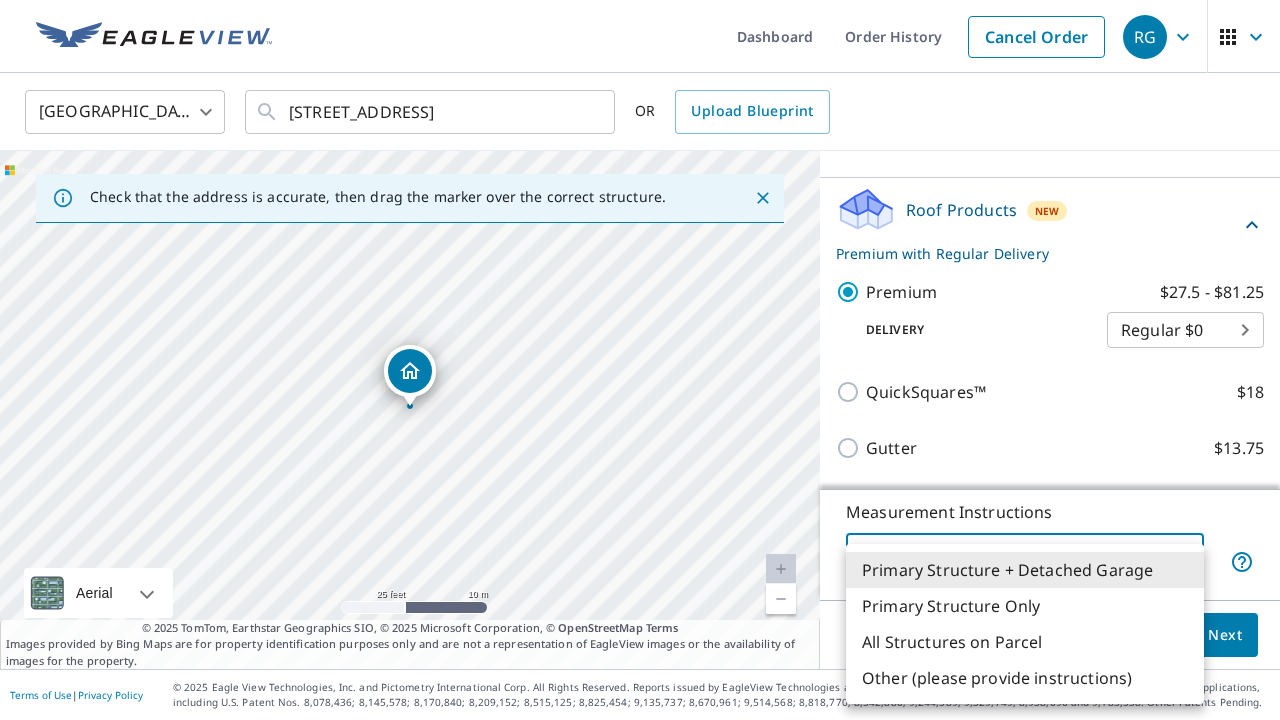 click on "All Structures on Parcel" at bounding box center (1025, 642) 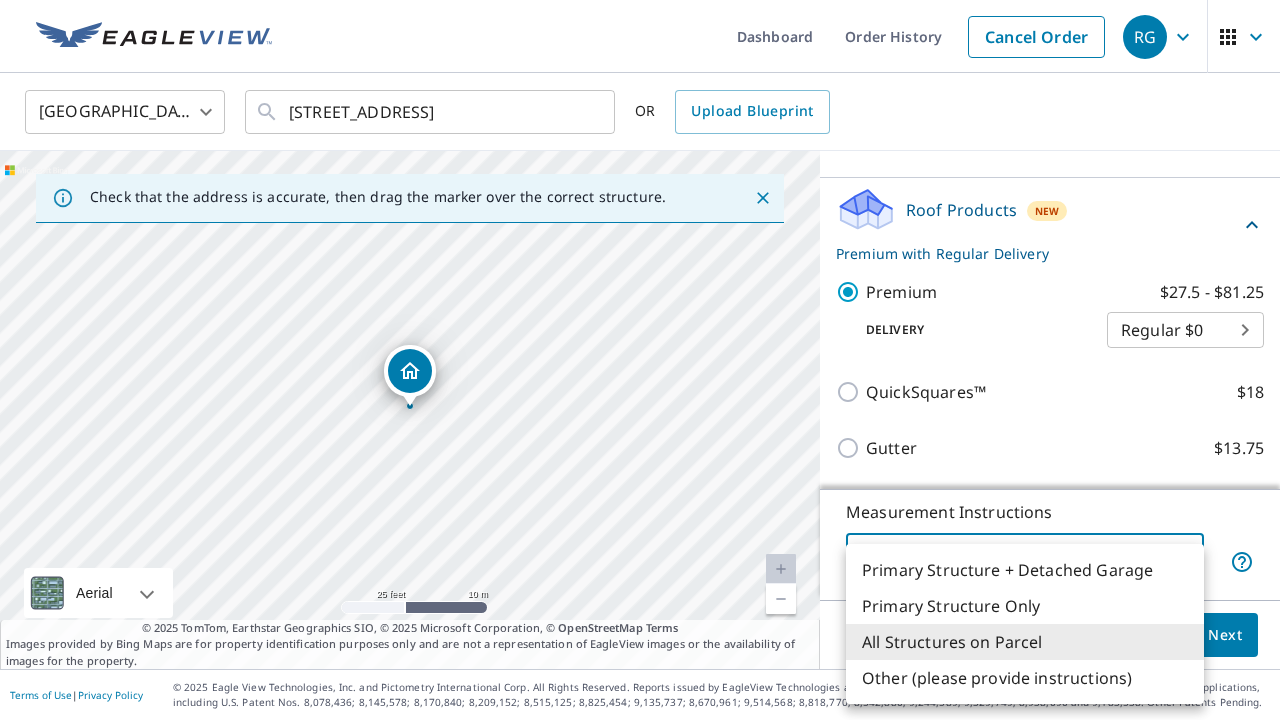 click on "RG RG
Dashboard Order History Cancel Order RG [GEOGRAPHIC_DATA] [GEOGRAPHIC_DATA] ​ [STREET_ADDRESS] ​ OR Upload Blueprint Check that the address is accurate, then drag the marker over the correct structure. [STREET_ADDRESS] Aerial Road A standard road map Aerial A detailed look from above Labels Labels 25 feet 10 m © 2025 TomTom, © Vexcel Imaging, © 2025 Microsoft Corporation,  © OpenStreetMap Terms © 2025 TomTom, Earthstar Geographics SIO, © 2025 Microsoft Corporation, ©   OpenStreetMap   Terms Images provided by Bing Maps are for property identification purposes only and are not a representation of EagleView images or the availability of images for the property. PROPERTY TYPE Residential Commercial Multi-Family This is a complex BUILDING ID [STREET_ADDRESS] Full House Products New Full House™ $98 Roof Products New Premium with Regular Delivery Premium $27.5 - $81.25 Delivery Regular $0 8 ​ QuickSquares™ $18 Gutter $13.75 Bid Perfect™ $18 3" at bounding box center (640, 360) 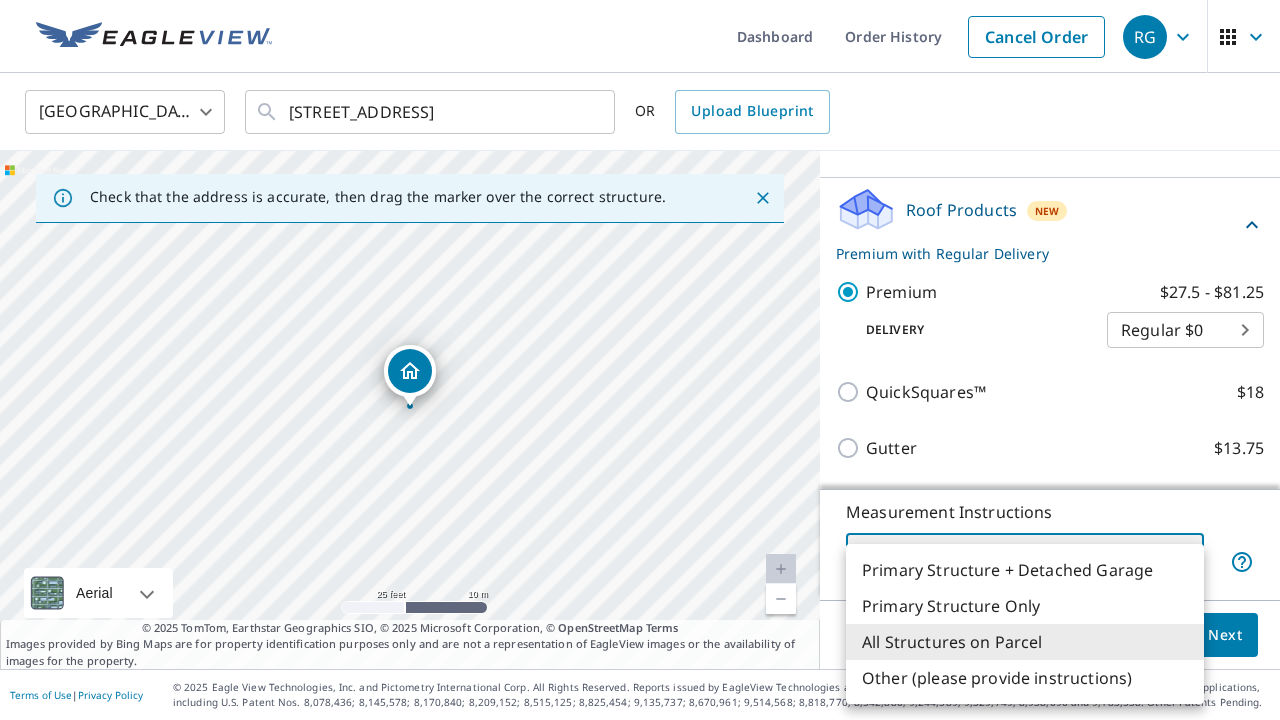 type on "1" 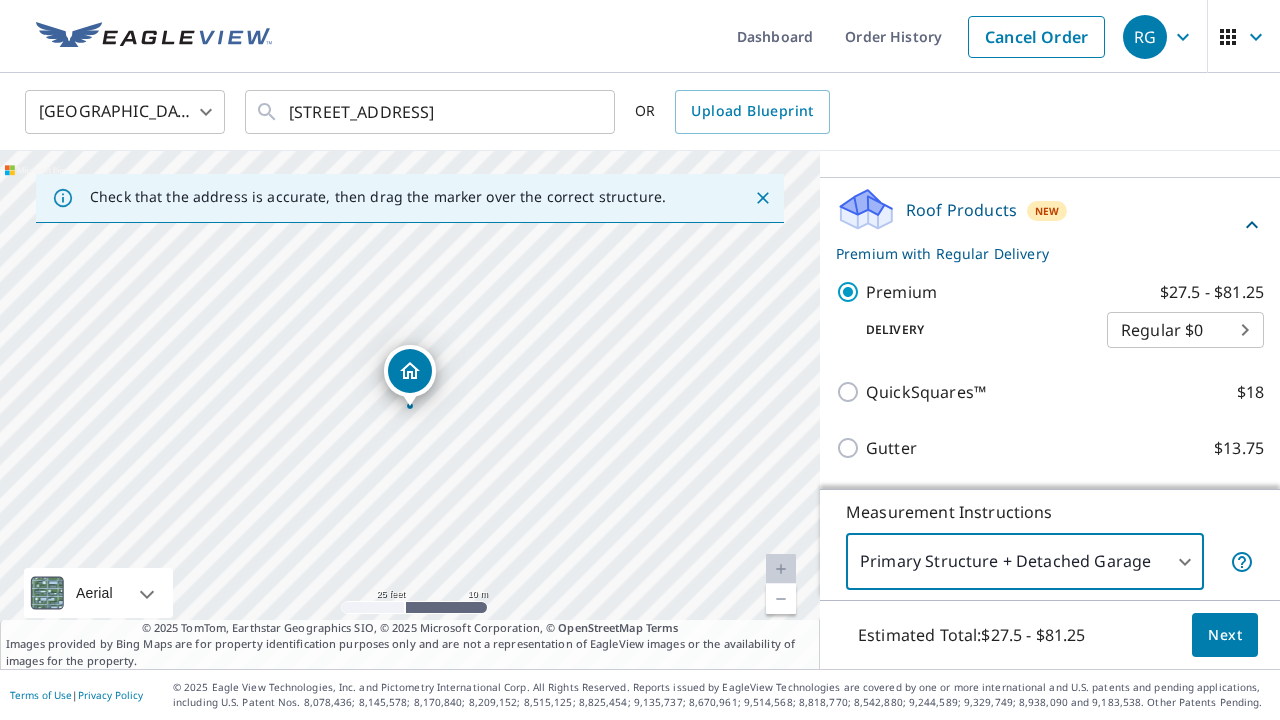 click on "Next" at bounding box center [1225, 635] 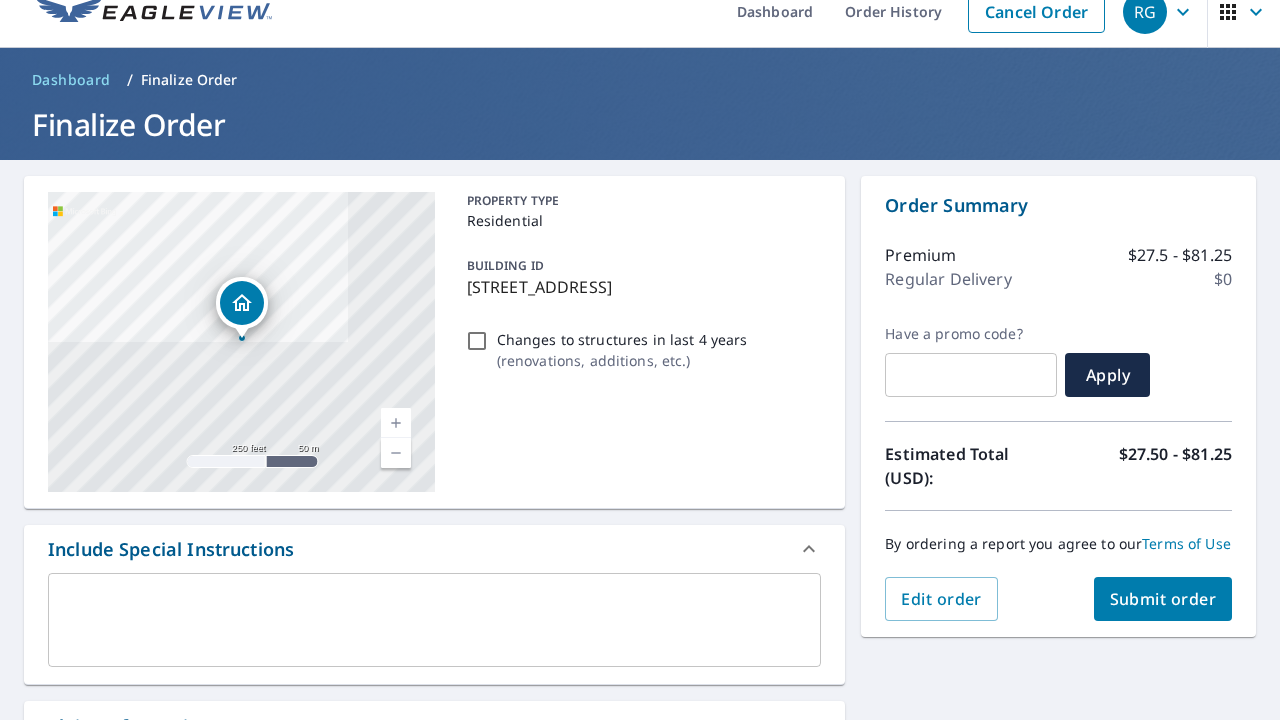 scroll, scrollTop: 26, scrollLeft: 0, axis: vertical 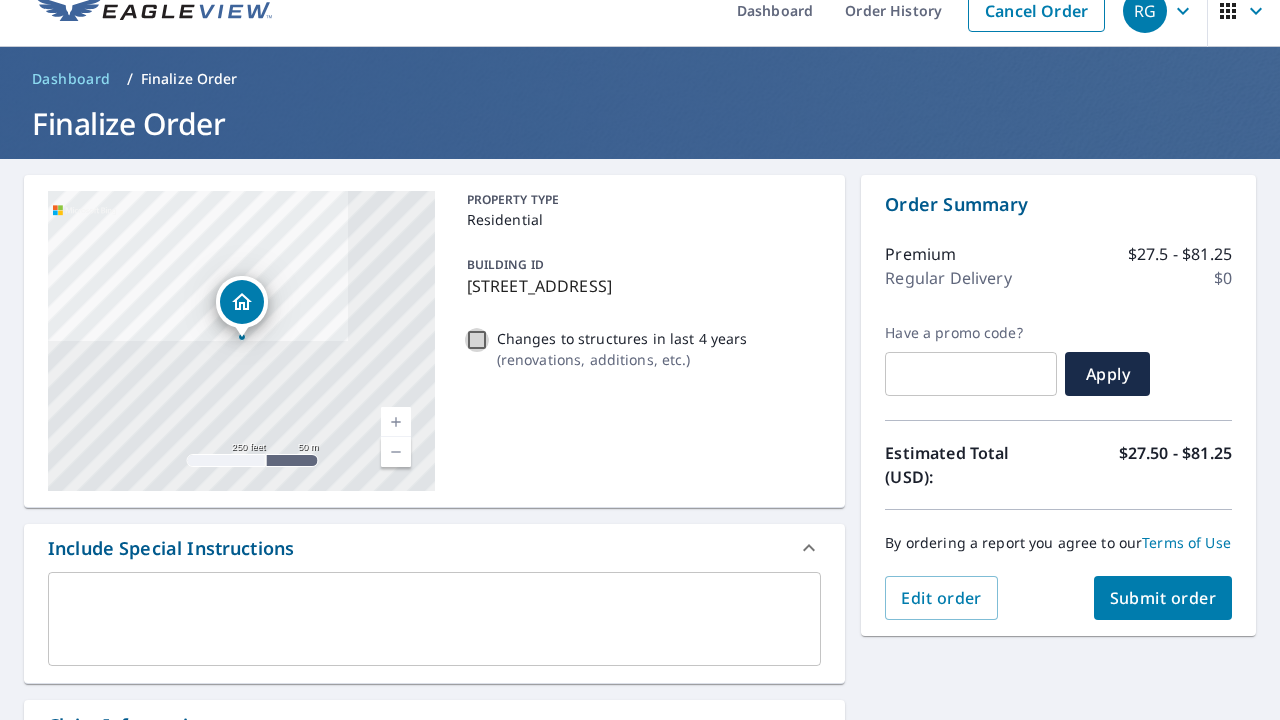 click on "Changes to structures in last 4 years ( renovations, additions, etc. )" at bounding box center (477, 340) 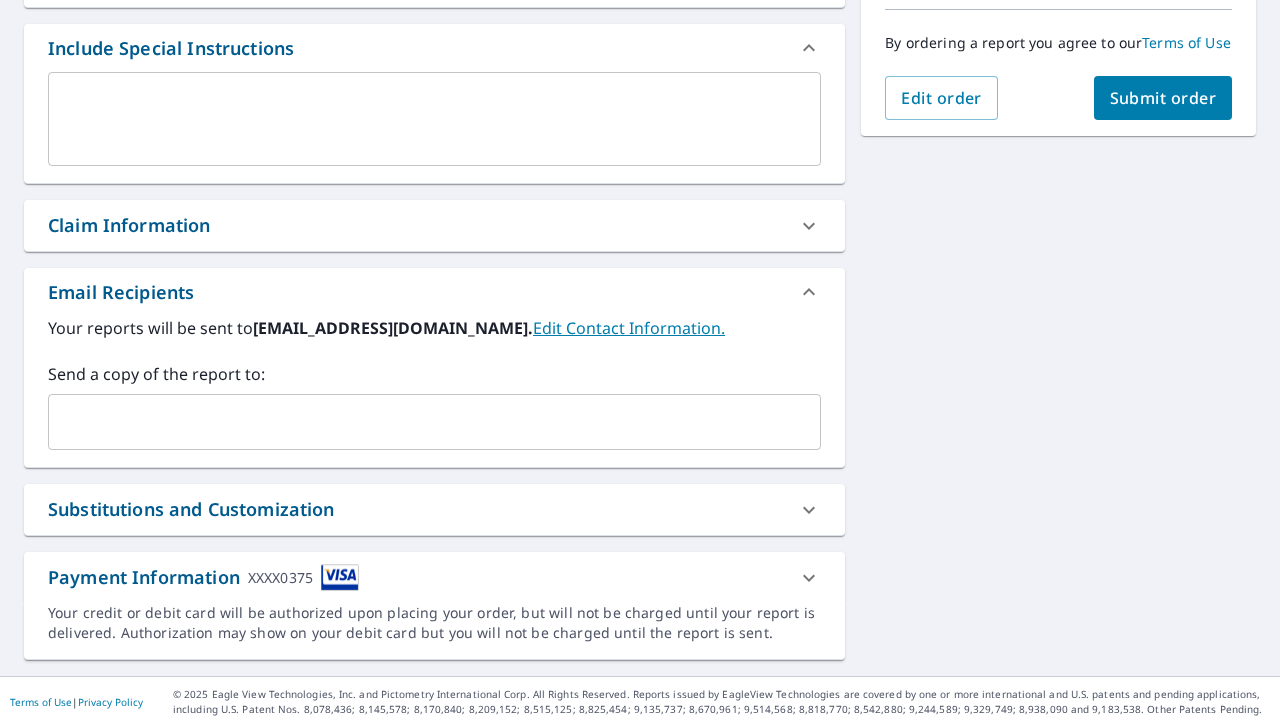 scroll, scrollTop: 533, scrollLeft: 0, axis: vertical 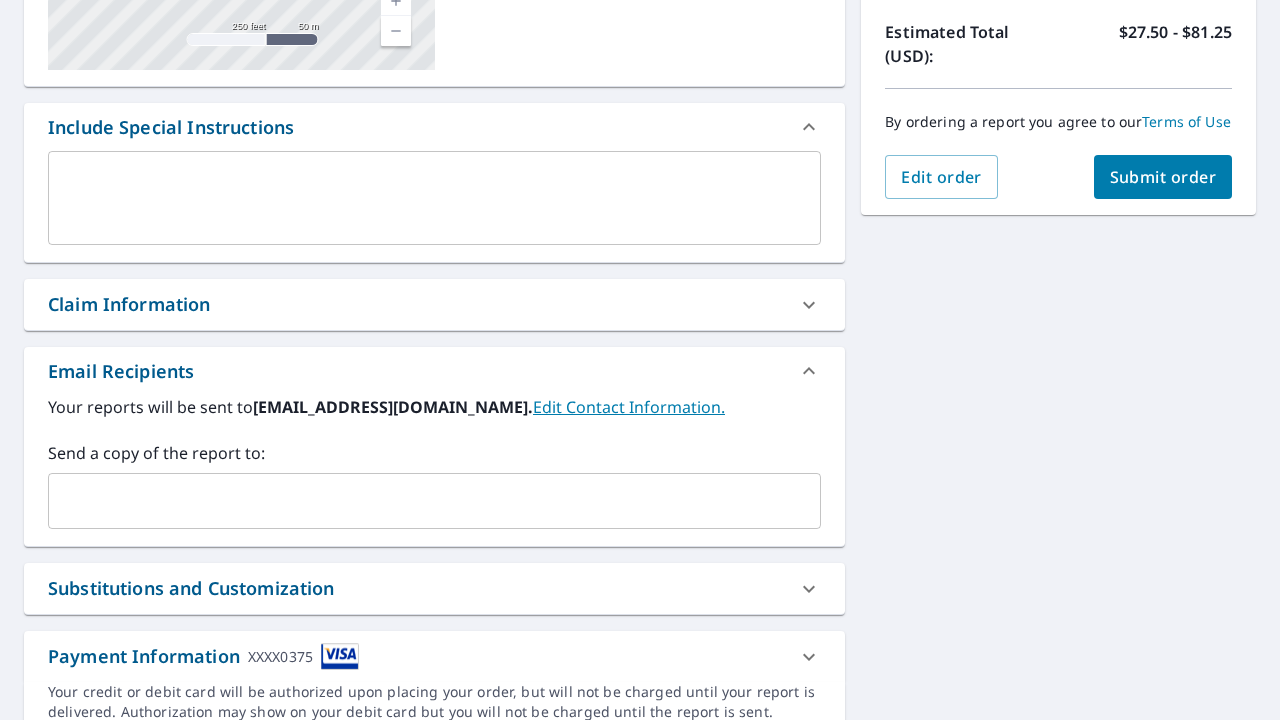 click on "Edit Contact Information." at bounding box center (629, 407) 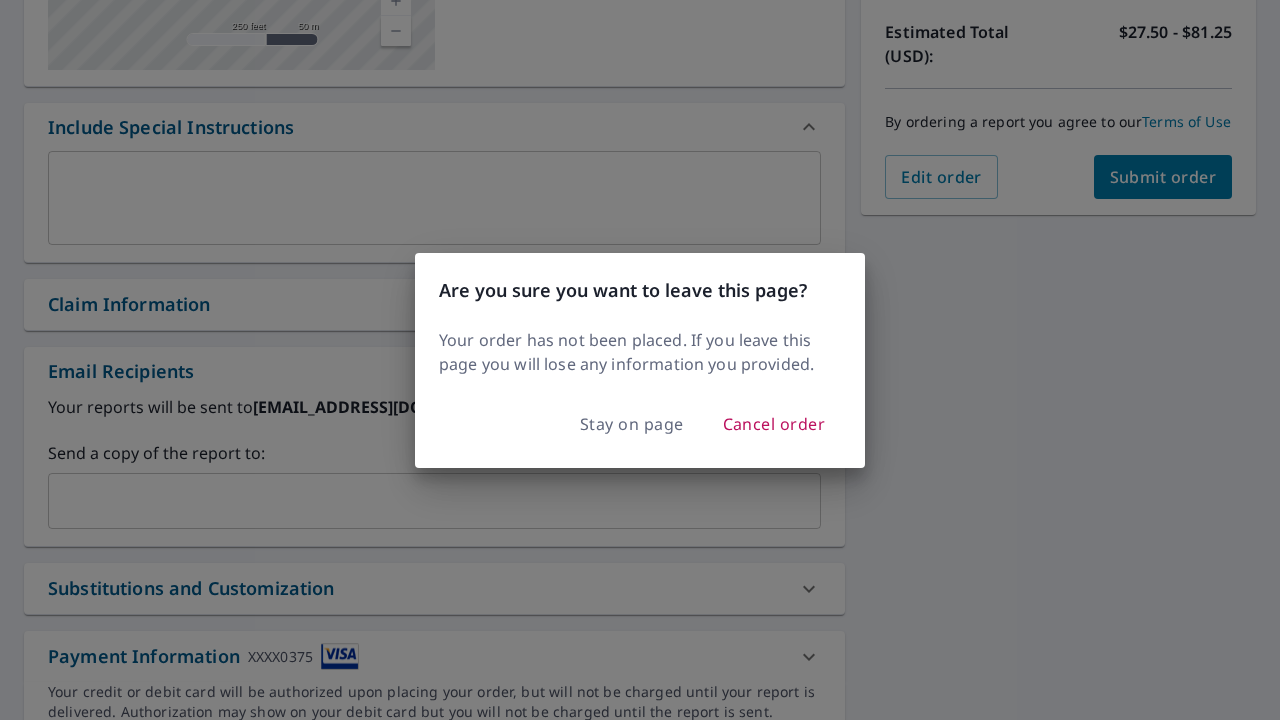 click on "Are you sure you want to leave this page? Your order has not been placed. If you leave this page you will lose any information you provided. Stay on page Cancel order" at bounding box center (640, 360) 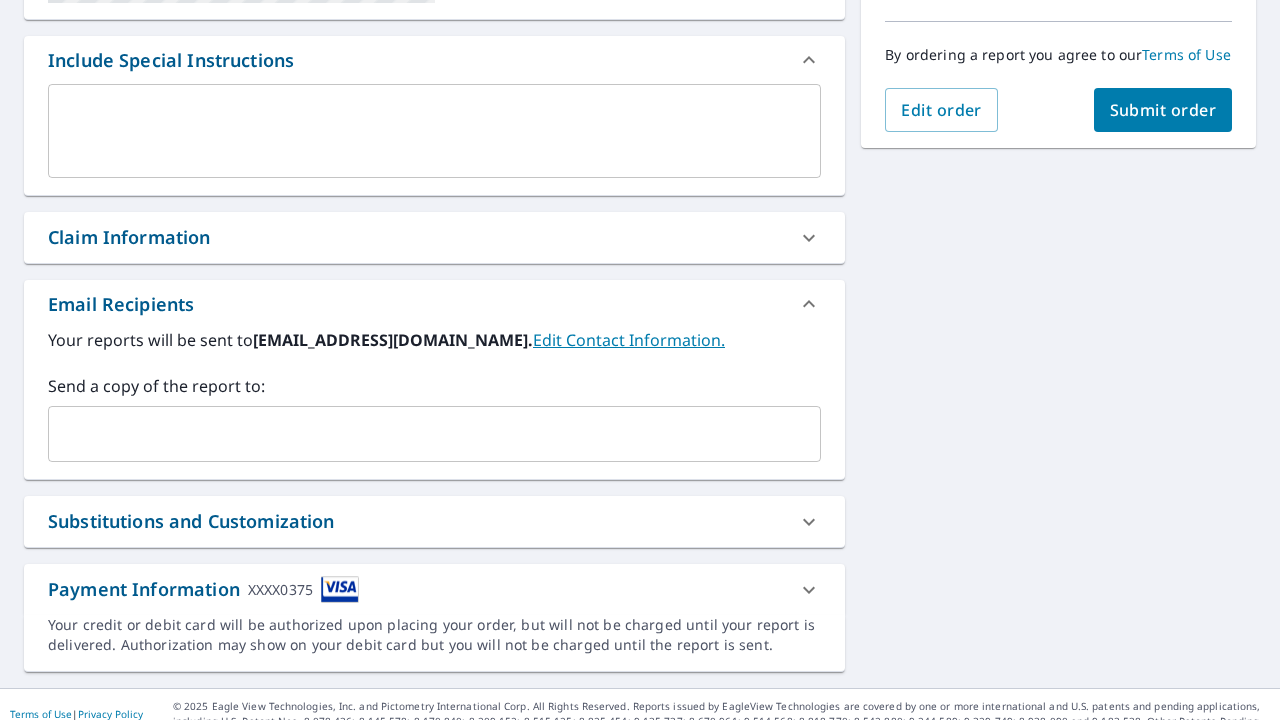 scroll, scrollTop: 512, scrollLeft: 0, axis: vertical 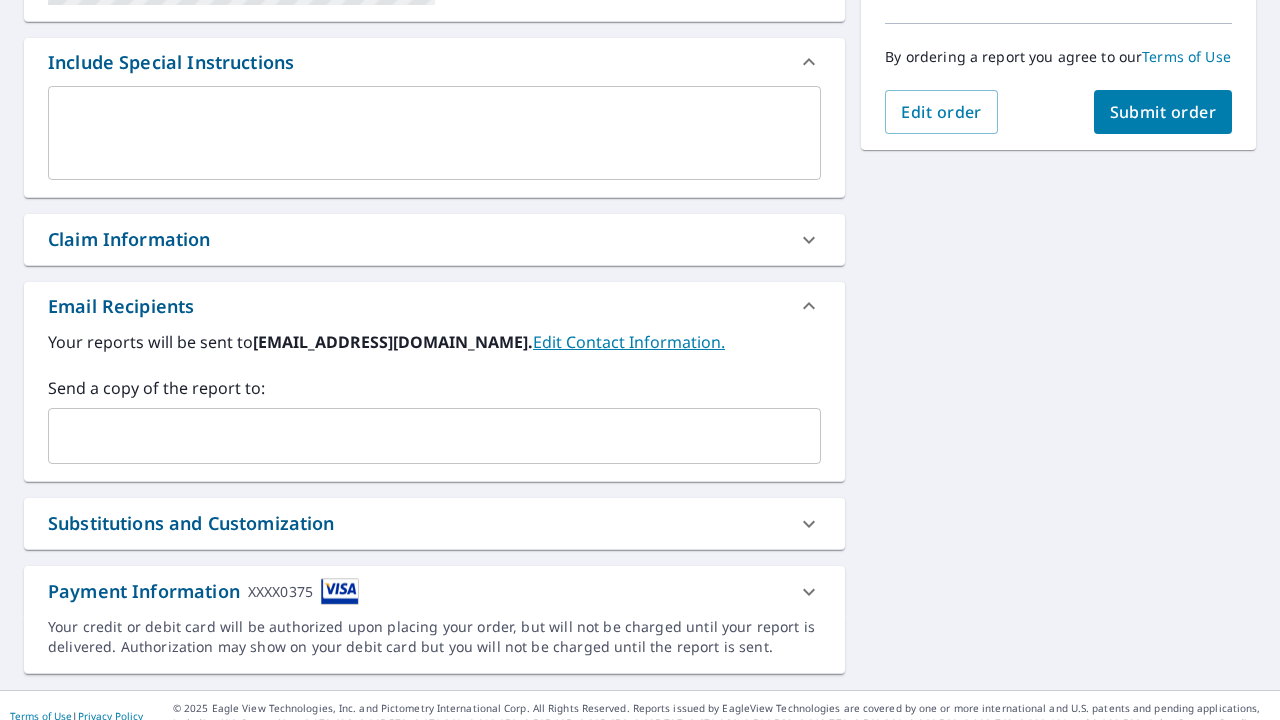 click at bounding box center (809, 592) 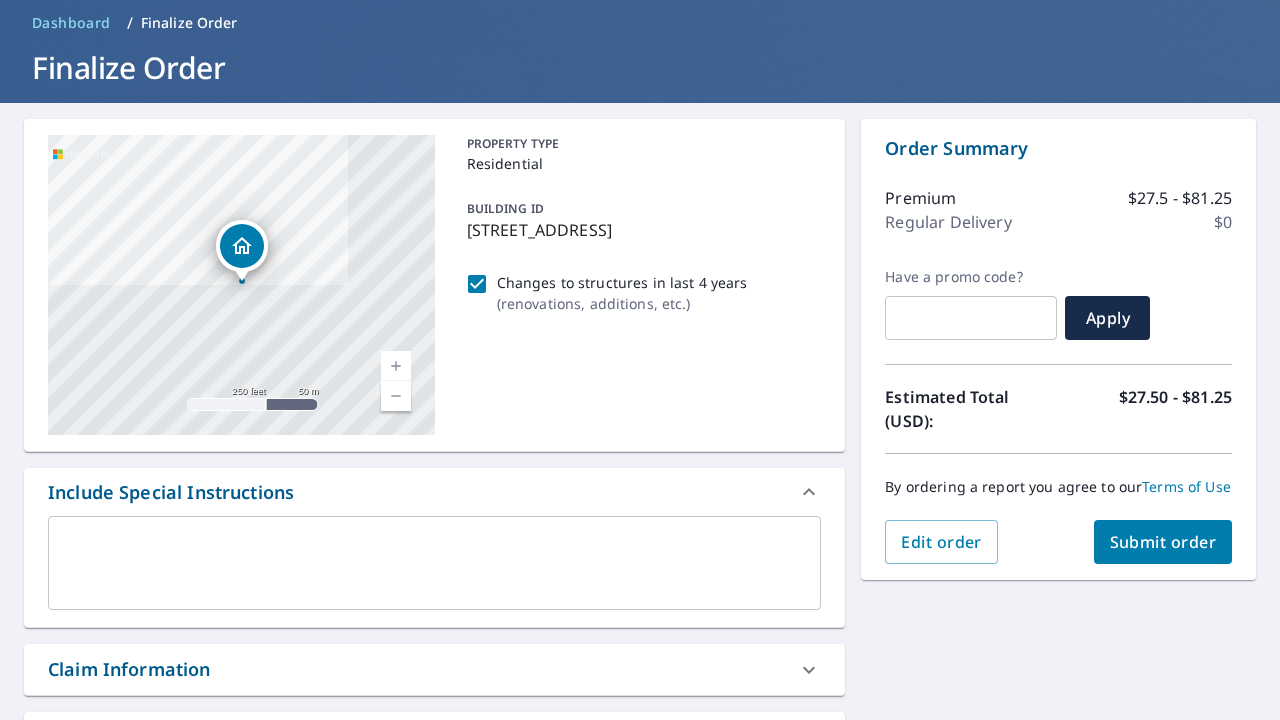 scroll, scrollTop: 85, scrollLeft: 0, axis: vertical 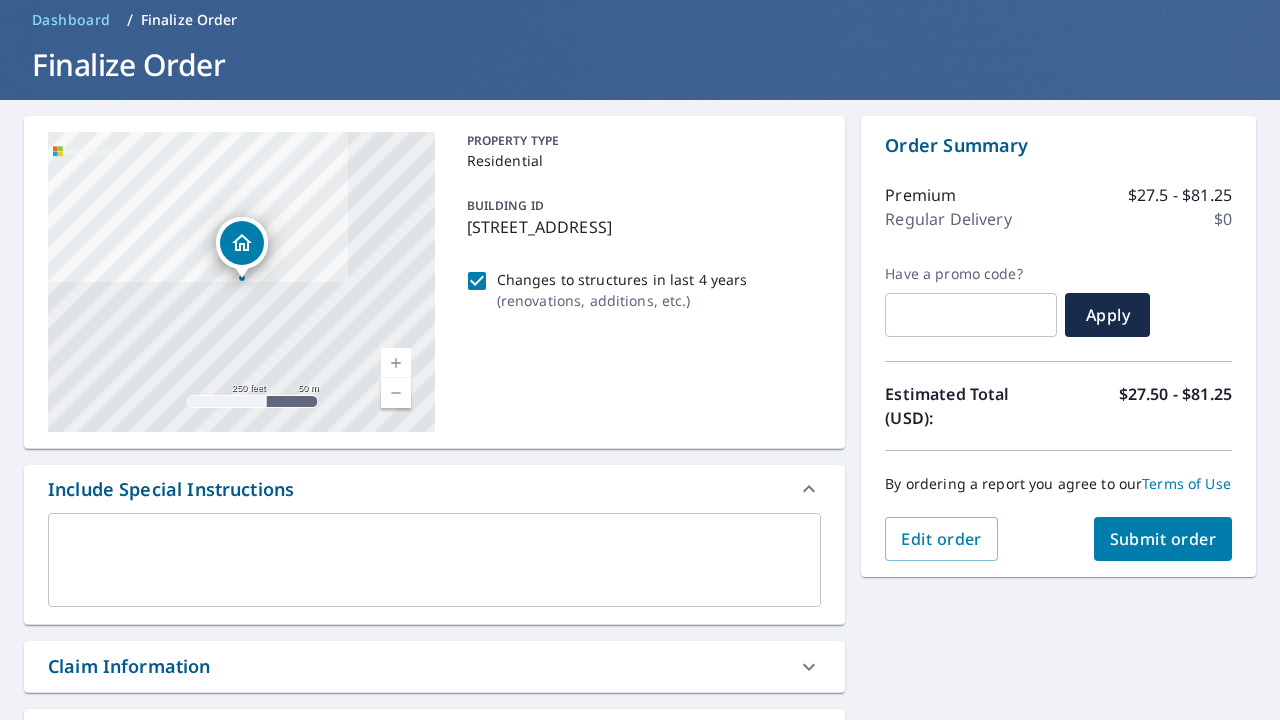 click on "Submit order" at bounding box center [1163, 539] 